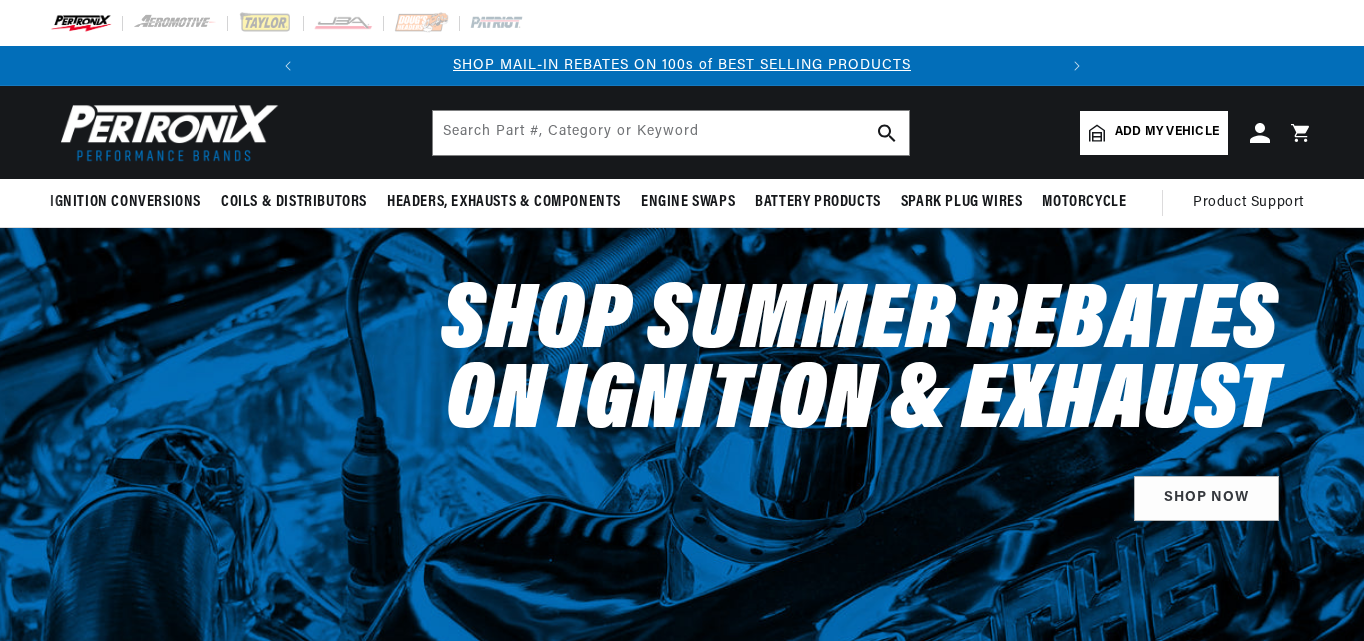 scroll, scrollTop: 0, scrollLeft: 0, axis: both 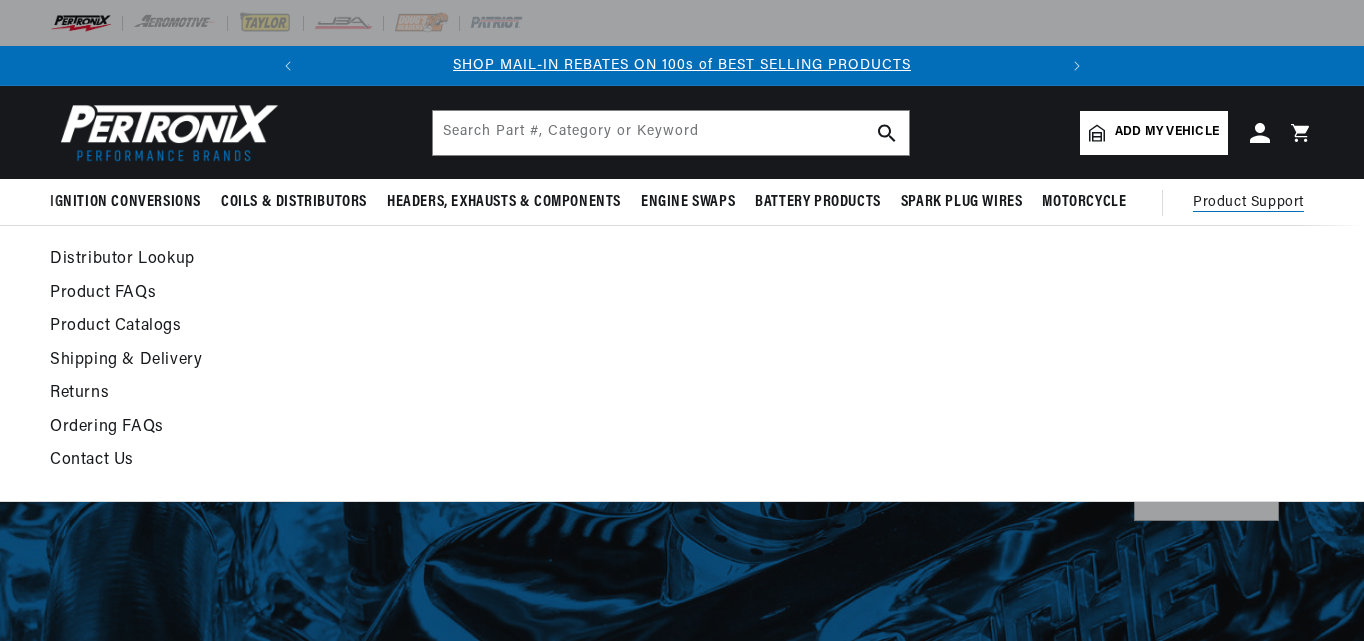 click on "Product Support" at bounding box center (1248, 203) 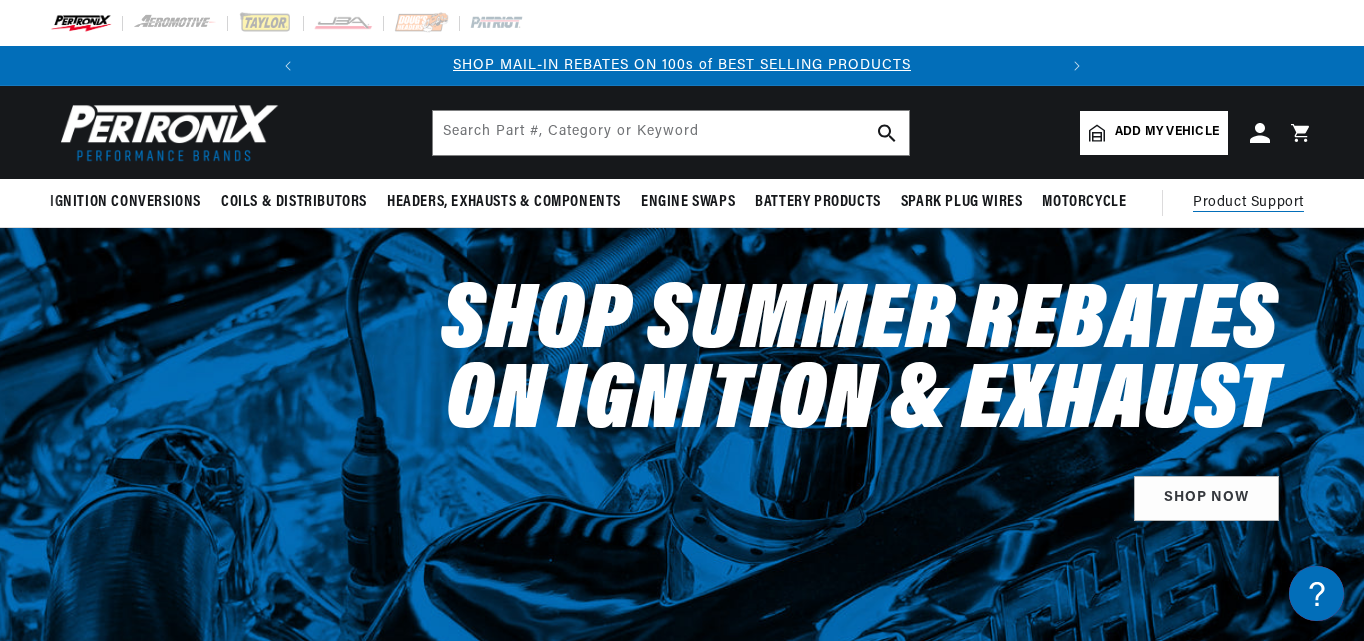 scroll, scrollTop: 0, scrollLeft: 0, axis: both 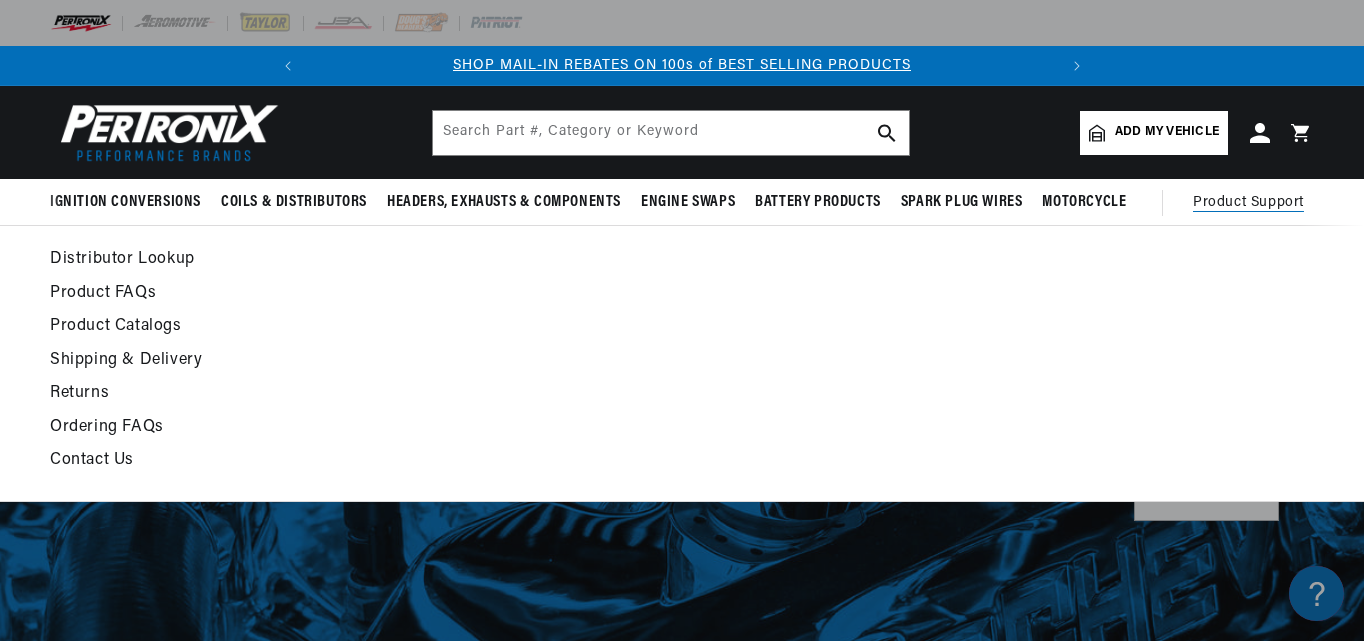click on "Contact Us" at bounding box center [510, 461] 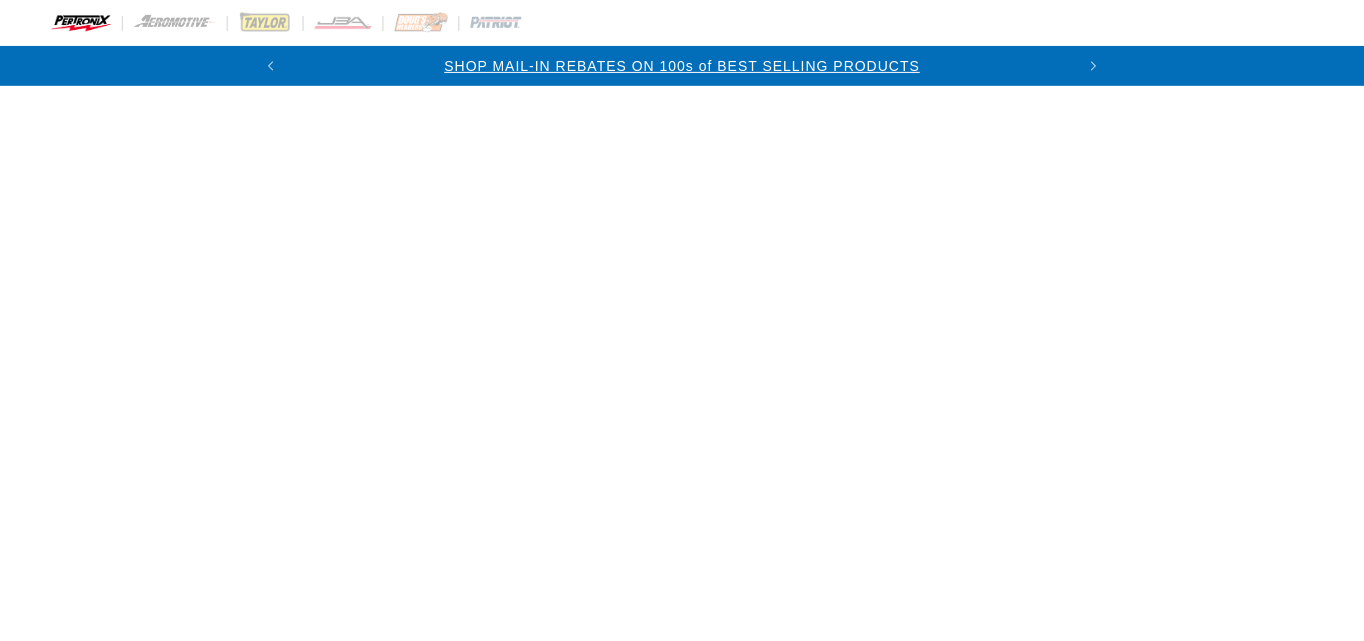 scroll, scrollTop: 0, scrollLeft: 0, axis: both 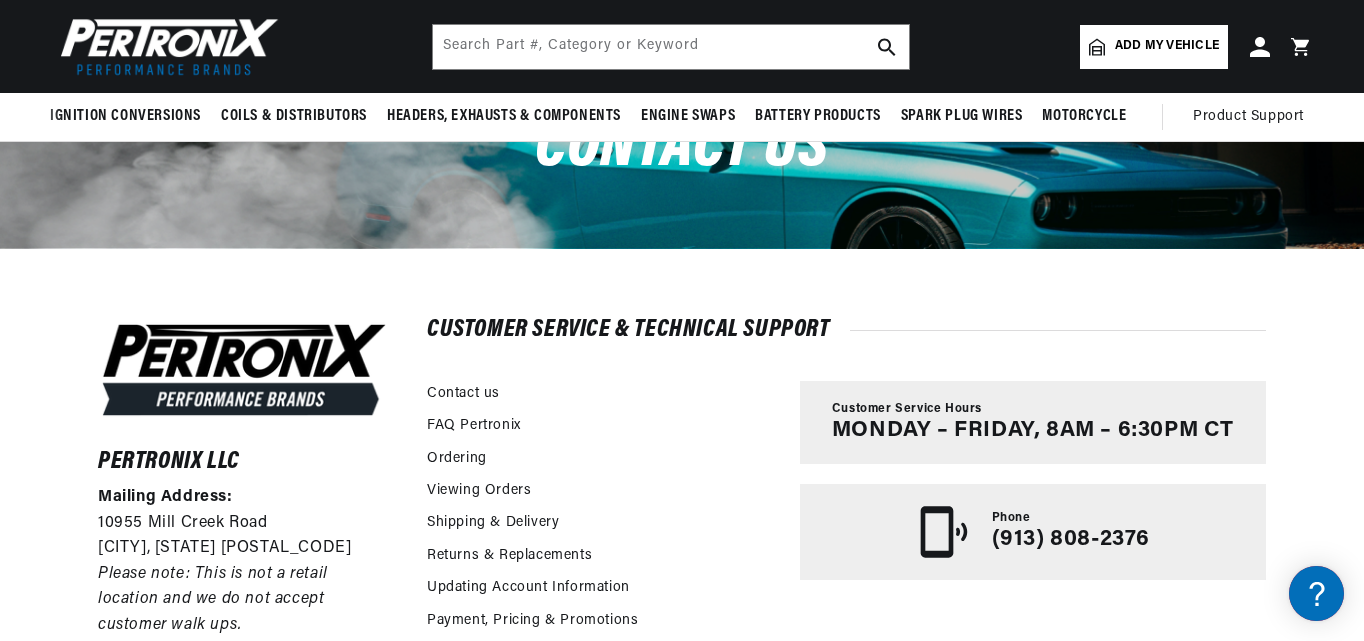 click on "Add my vehicle" at bounding box center [1167, 46] 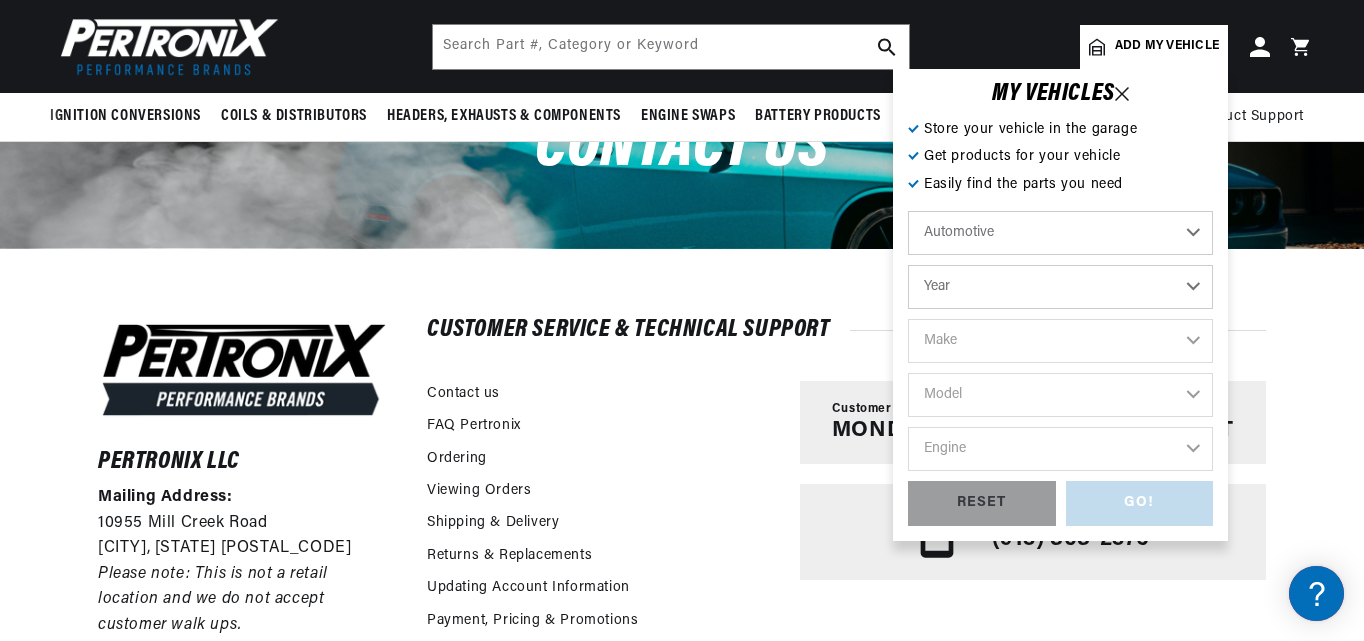 scroll, scrollTop: 0, scrollLeft: 747, axis: horizontal 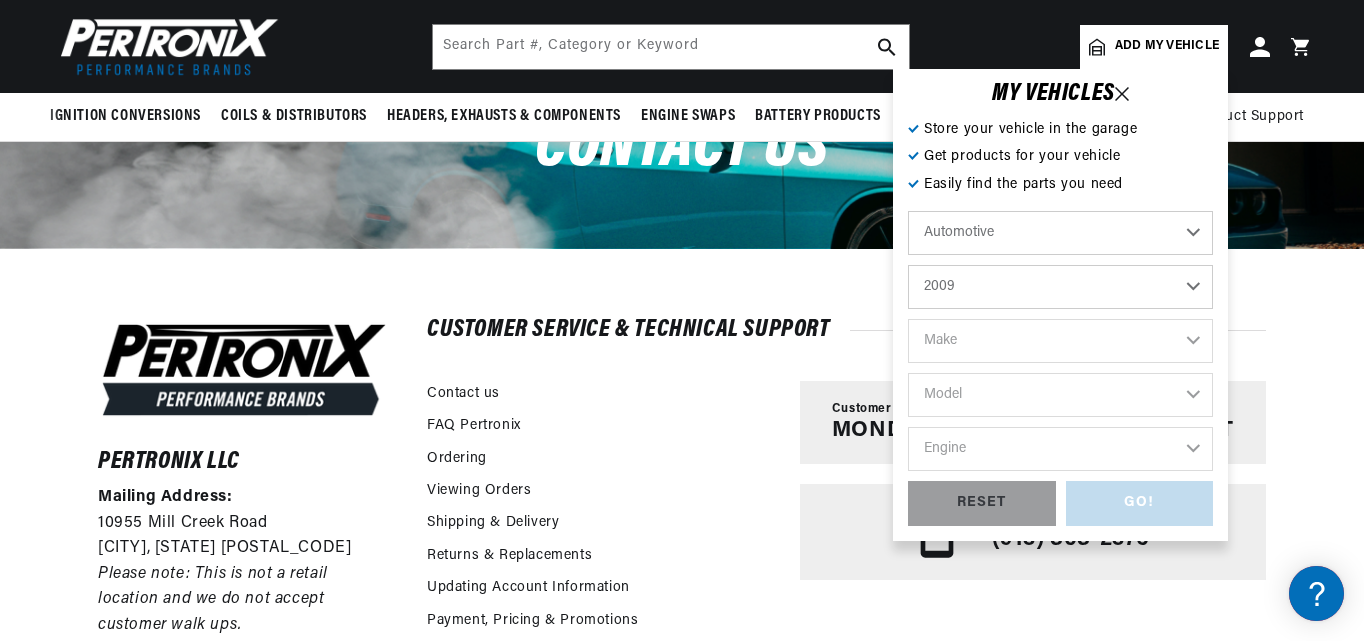 click on "Year
2022
2021
2020
2019
2018
2017
2016
2015
2014
2013
2012
2011
2010
2009
2008
2007
2006
2005
2004
2003
2002
2001
2000
1999
1998
1997
1996
1995
1994
1993
1992
1991
1990
1989
1988
1987
1986 1985" at bounding box center (1060, 287) 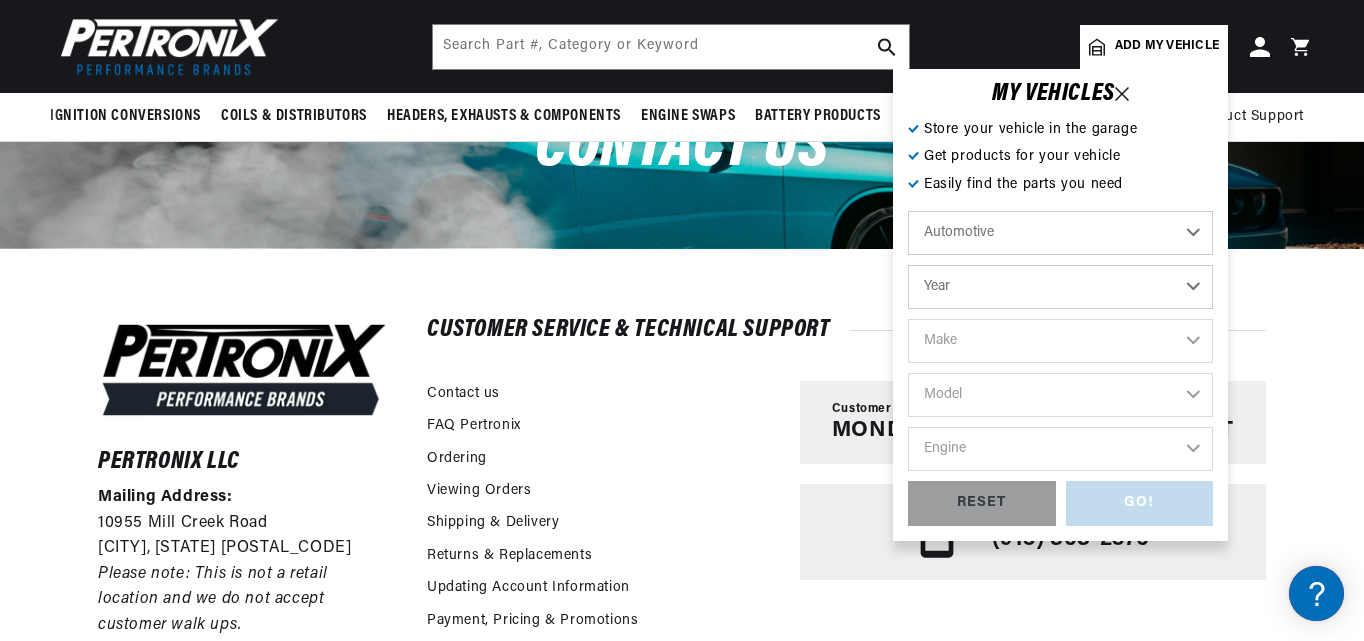 click on "Year
2022
2021
2020
2019
2018
2017
2016
2015
2014
2013
2012
2011
2010
2009
2008
2007
2006
2005
2004
2003
2002
2001
2000
1999
1998
1997
1996
1995
1994
1993
1992
1991
1990
1989
1988
1987
1986 1985" at bounding box center [1060, 287] 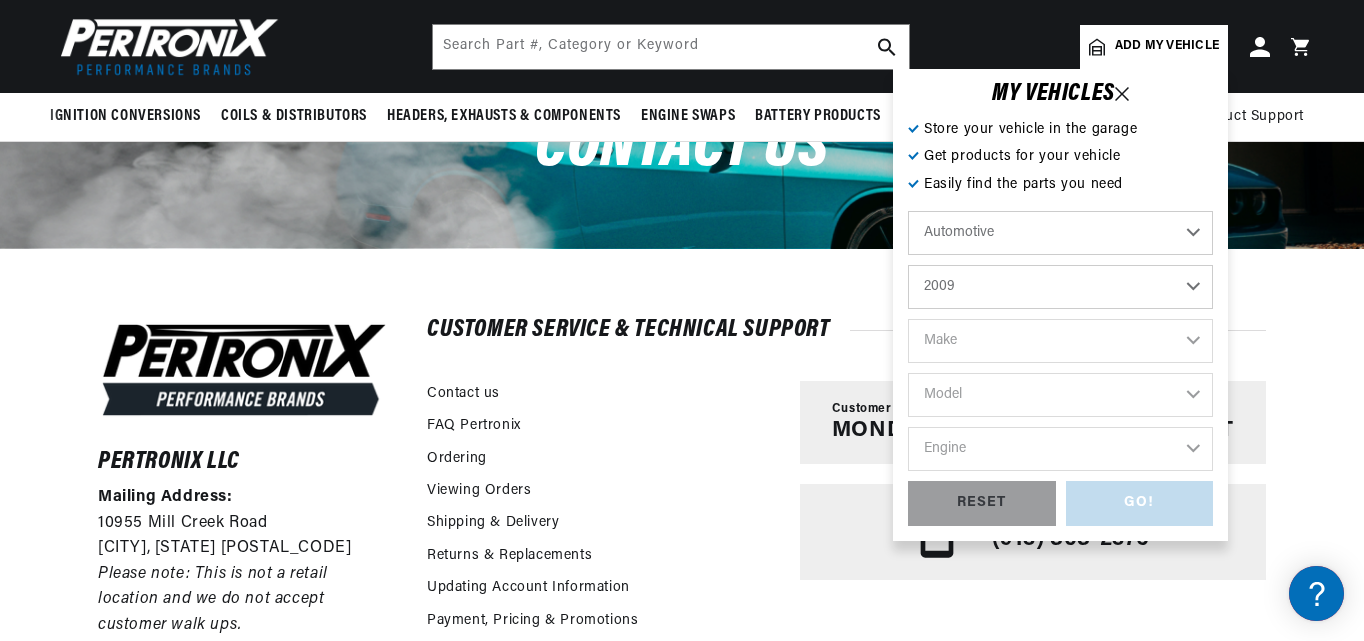 click on "Year
2022
2021
2020
2019
2018
2017
2016
2015
2014
2013
2012
2011
2010
2009
2008
2007
2006
2005
2004
2003
2002
2001
2000
1999
1998
1997
1996
1995
1994
1993
1992
1991
1990
1989
1988
1987
1986 1985" at bounding box center (1060, 287) 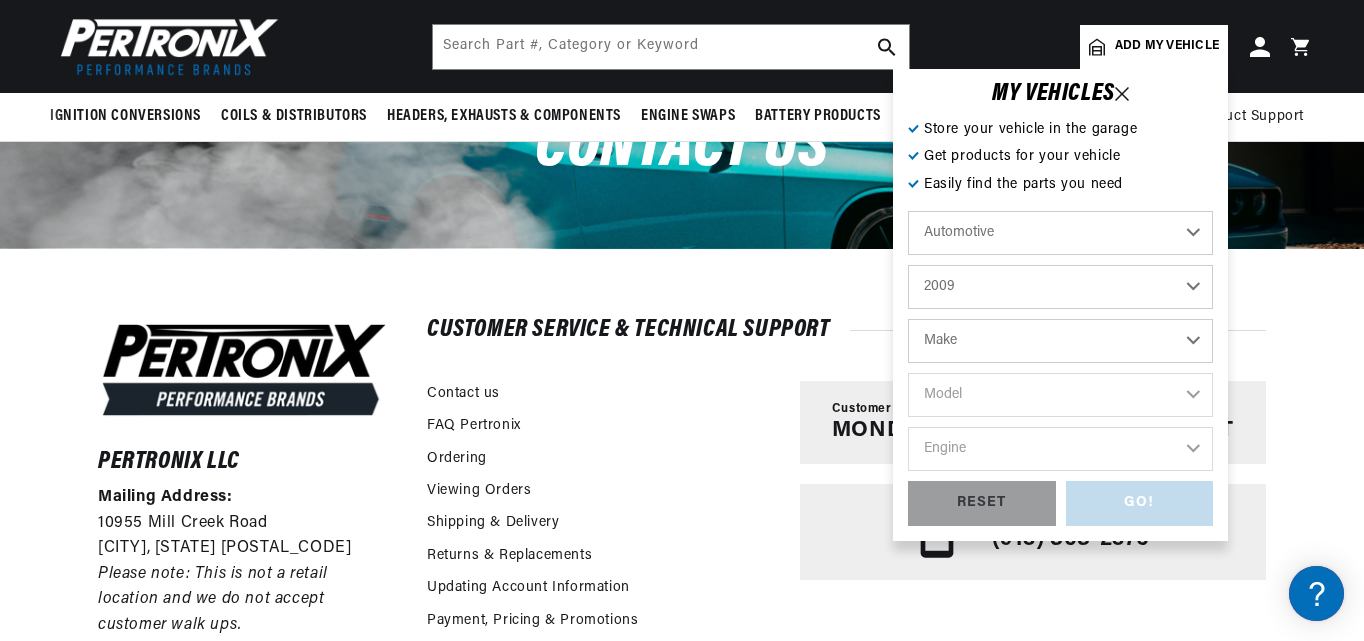 click on "2022
2021
2020
2019
2018
2017
2016
2015
2014
2013
2012
2011
2010
2009
2008
2007
2006
2005
2004
2003
2002
2001
2000
1999
1998
1997
1996
1995
1994
1993
1992
1991
1990
1989
1988
1987
1986
1985 1984" at bounding box center [1060, 287] 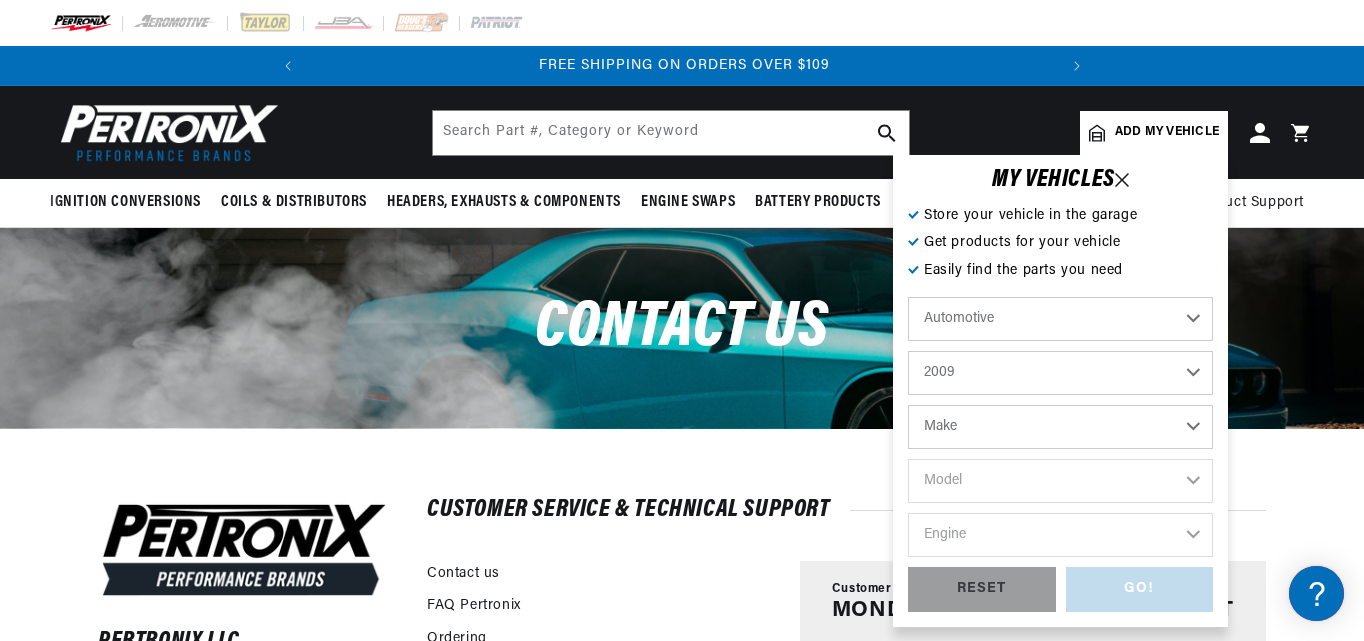 click on "2022
2021
2020
2019
2018
2017
2016
2015
2014
2013
2012
2011
2010
2009
2008
2007
2006
2005
2004
2003
2002
2001
2000
1999
1998
1997
1996
1995
1994
1993
1992
1991
1990
1989
1988
1987
1986
1985 1984" at bounding box center [1060, 373] 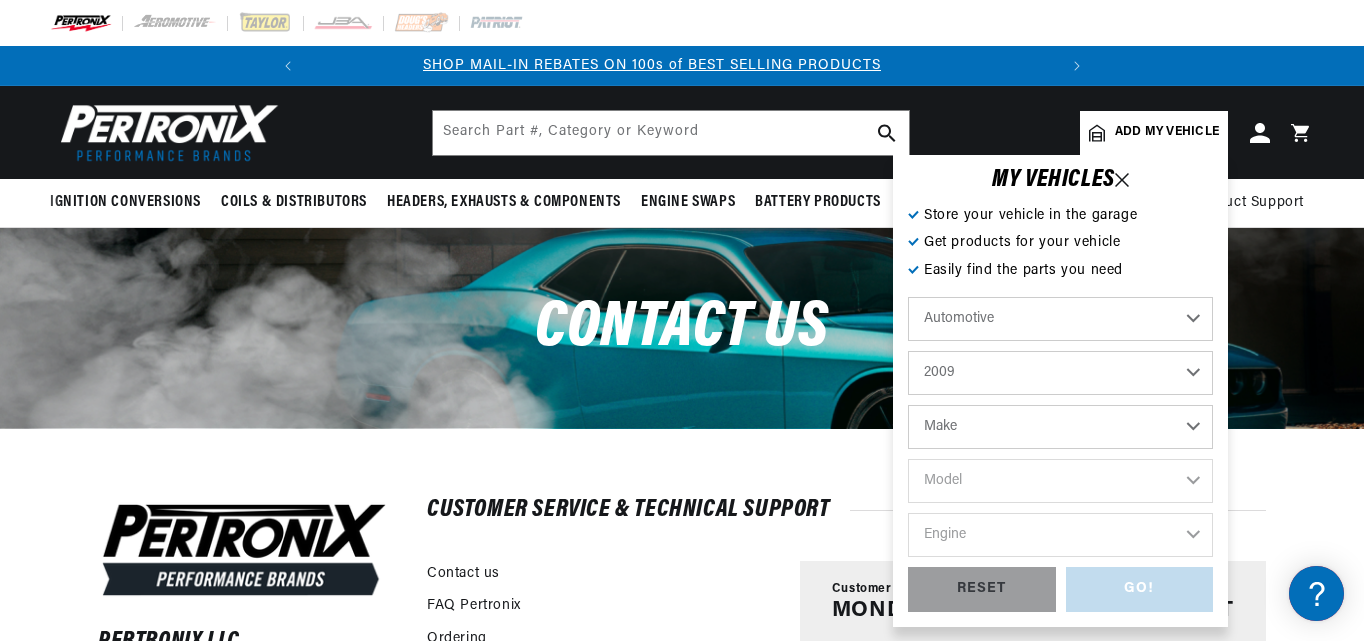 scroll, scrollTop: 0, scrollLeft: 0, axis: both 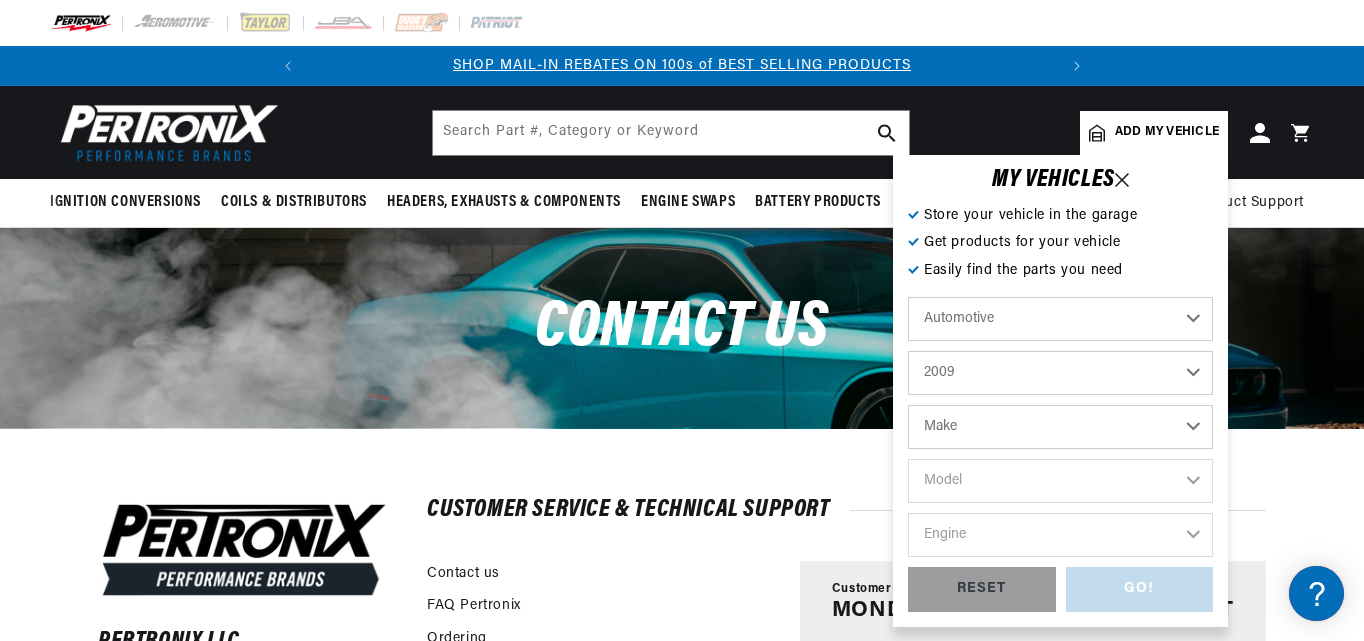 click on "2022
2021
2020
2019
2018
2017
2016
2015
2014
2013
2012
2011
2010
2009
2008
2007
2006
2005
2004
2003
2002
2001
2000
1999
1998
1997
1996
1995
1994
1993
1992
1991
1990
1989
1988
1987
1986
1985 1984" at bounding box center (1060, 373) 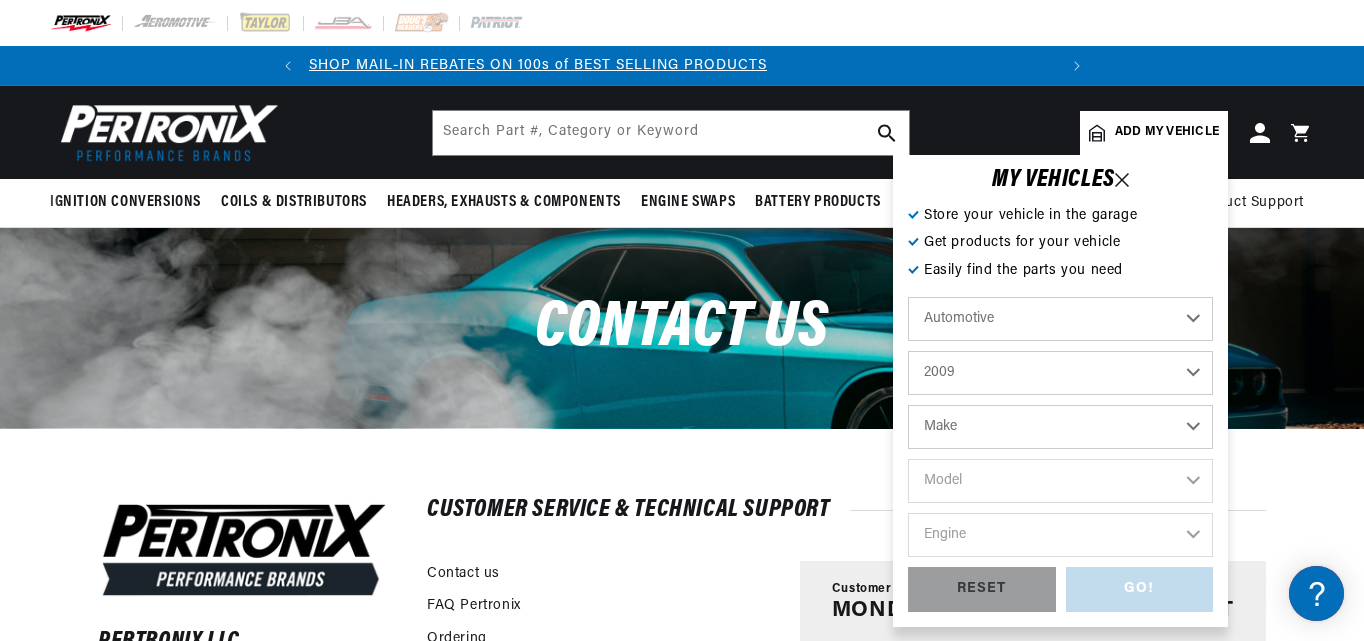 scroll, scrollTop: 0, scrollLeft: 0, axis: both 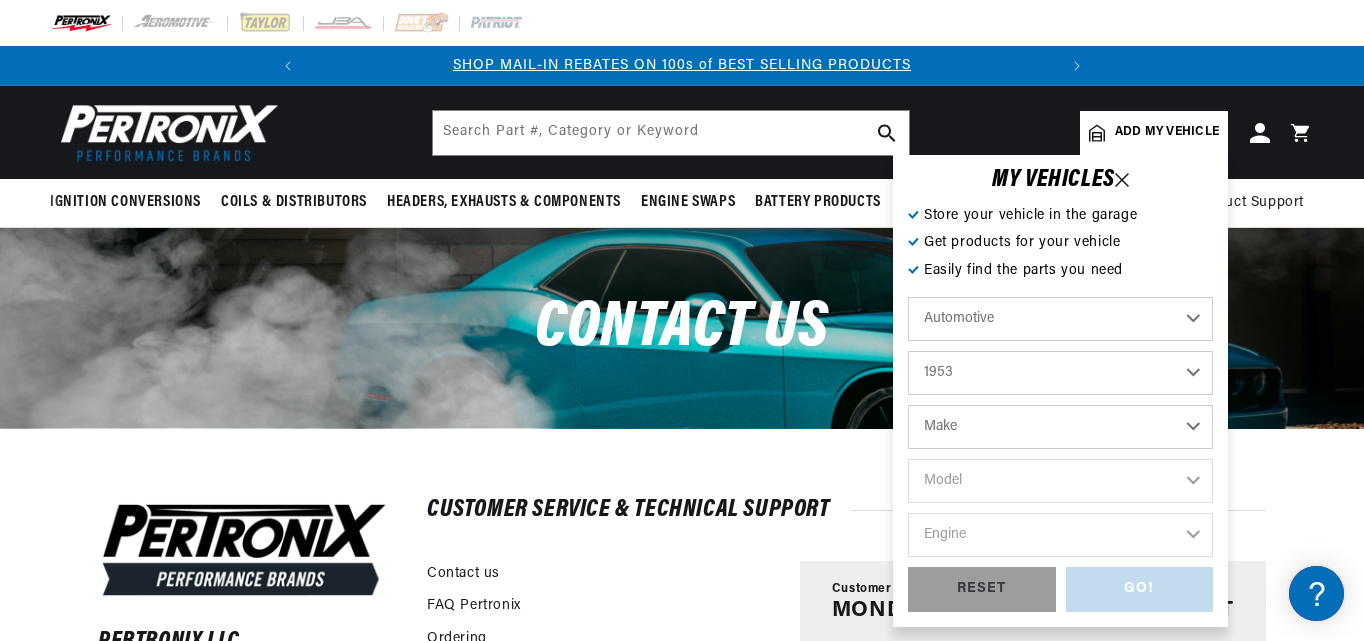 click on "2022
2021
2020
2019
2018
2017
2016
2015
2014
2013
2012
2011
2010
2009
2008
2007
2006
2005
2004
2003
2002
2001
2000
1999
1998
1997
1996
1995
1994
1993
1992
1991
1990
1989
1988
1987
1986
1985 1984" at bounding box center [1060, 373] 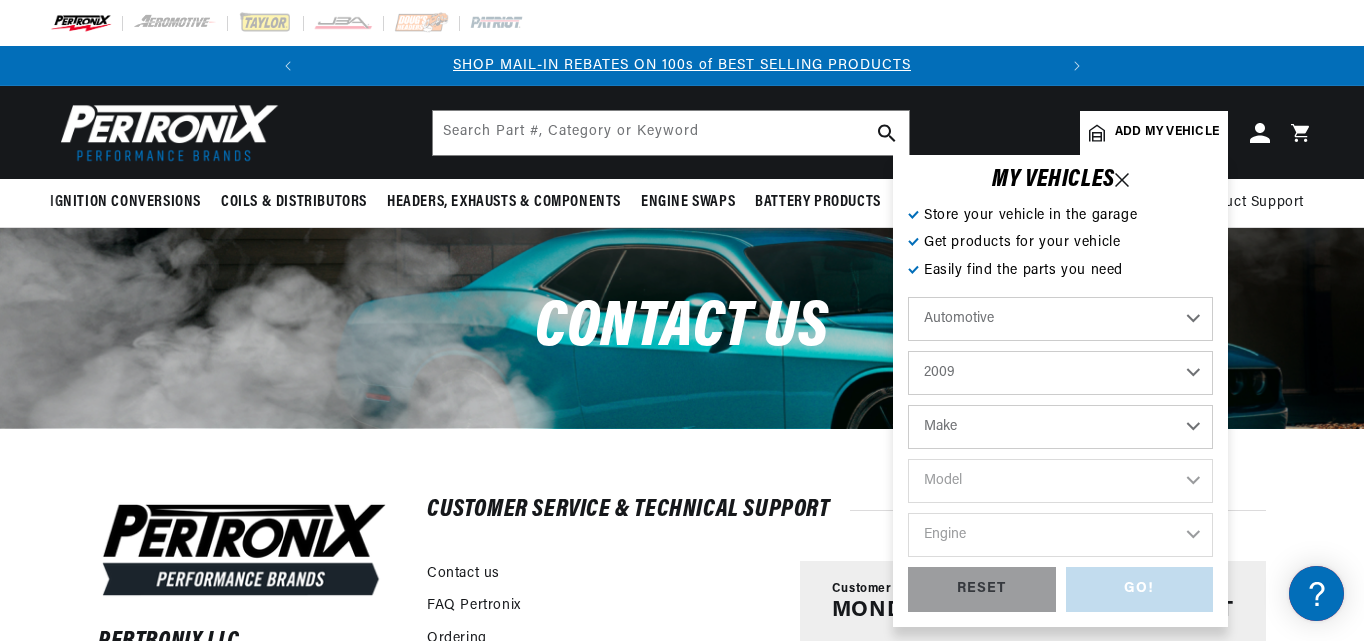 select on "1953" 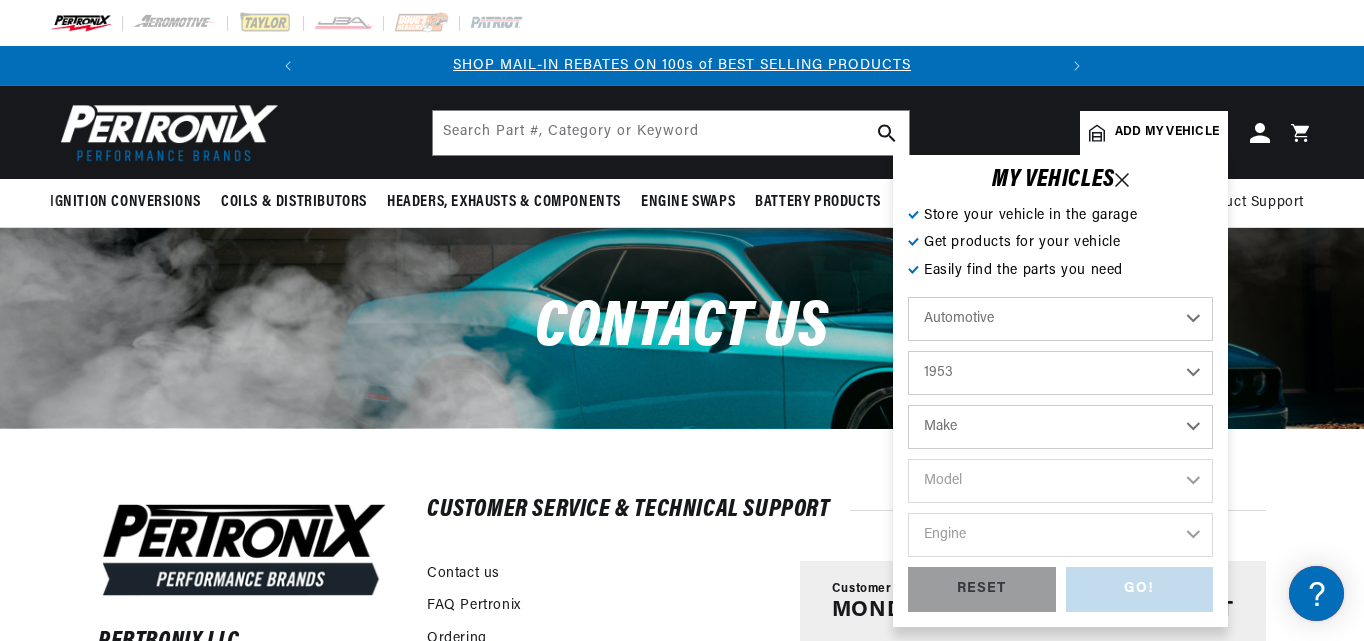 click on "Make
Aston Martin
Austin
Austin Healey
Buick
Cadillac
Chevrolet
Chrysler
Dodge
Ford
GMC
Healey
Hillman
HRG
Humber
Jaguar
Jeep
Kaiser
Lancia
Lea-Francis
Lincoln
MG
Morgan
Morris
Oldsmobile
Porsche
Riley
Rolls-Royce
Singer
Studebaker
Triumph
Willys
Wolseley" at bounding box center (1060, 427) 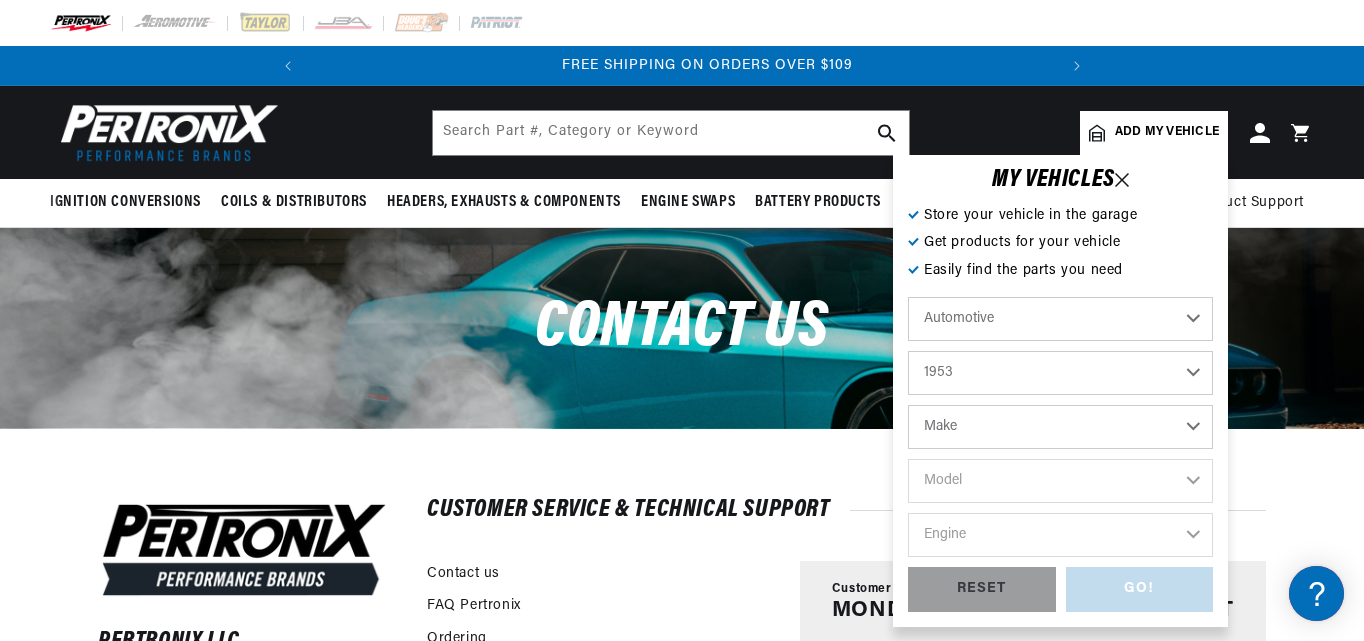 select on "Ford" 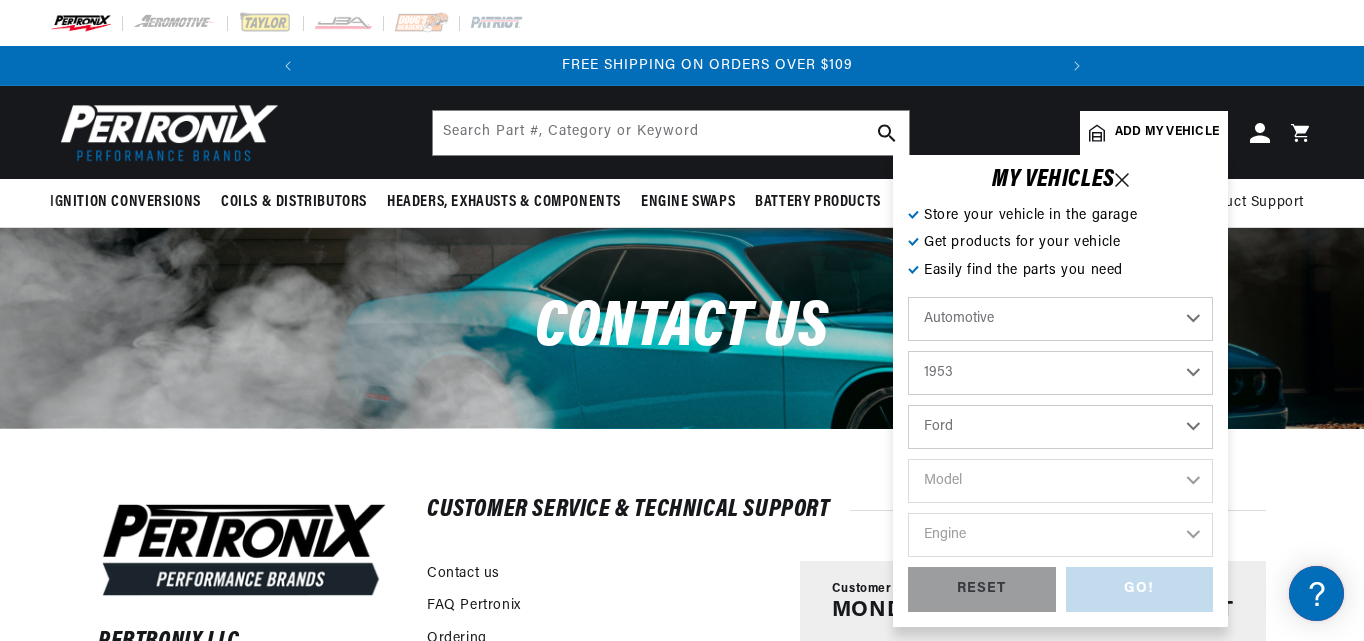 click on "Make
Aston Martin
Austin
Austin Healey
Buick
Cadillac
Chevrolet
Chrysler
Dodge
Ford
GMC
Healey
Hillman
HRG
Humber
Jaguar
Jeep
Kaiser
Lancia
Lea-Francis
Lincoln
MG
Morgan
Morris
Oldsmobile
Porsche
Riley
Rolls-Royce
Singer
Studebaker
Triumph
Willys
Wolseley" at bounding box center [1060, 427] 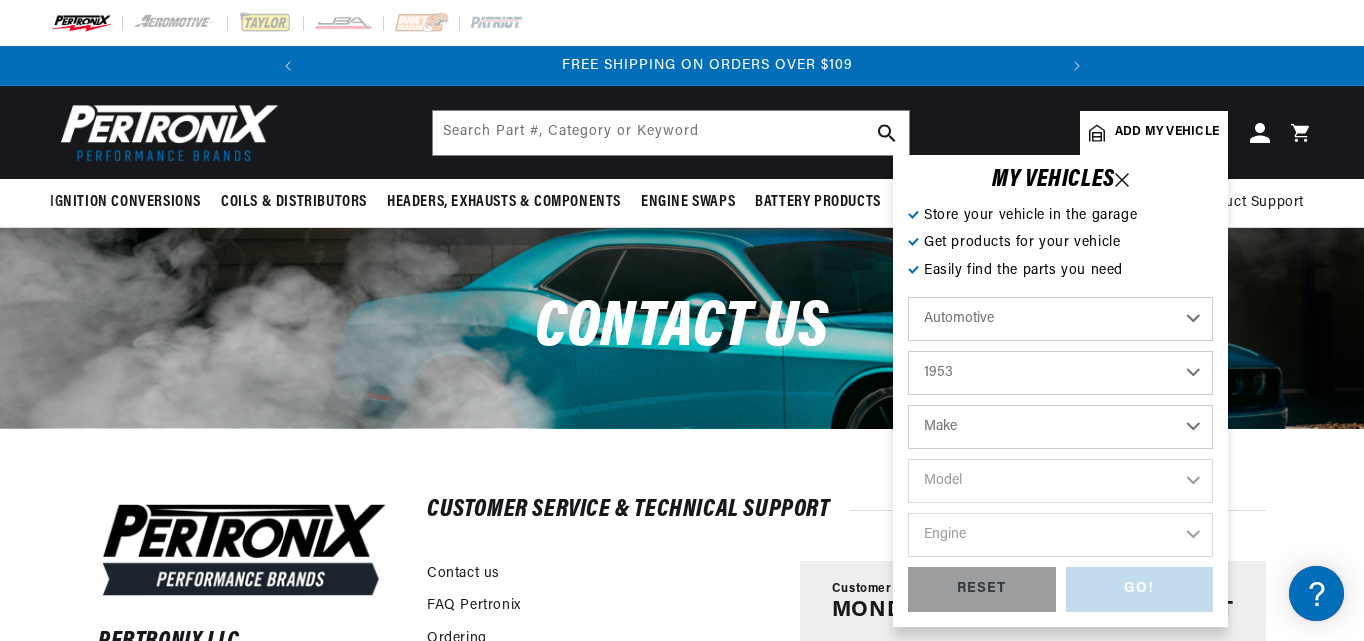 scroll, scrollTop: 0, scrollLeft: 747, axis: horizontal 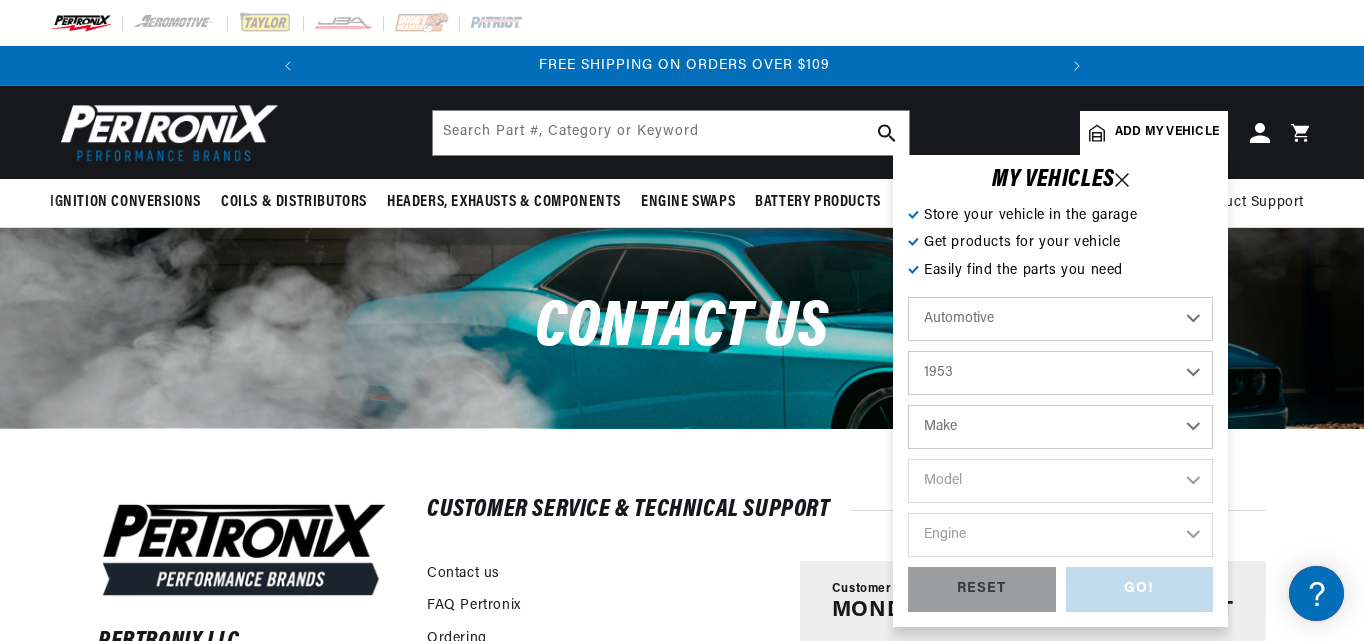 select on "Ford" 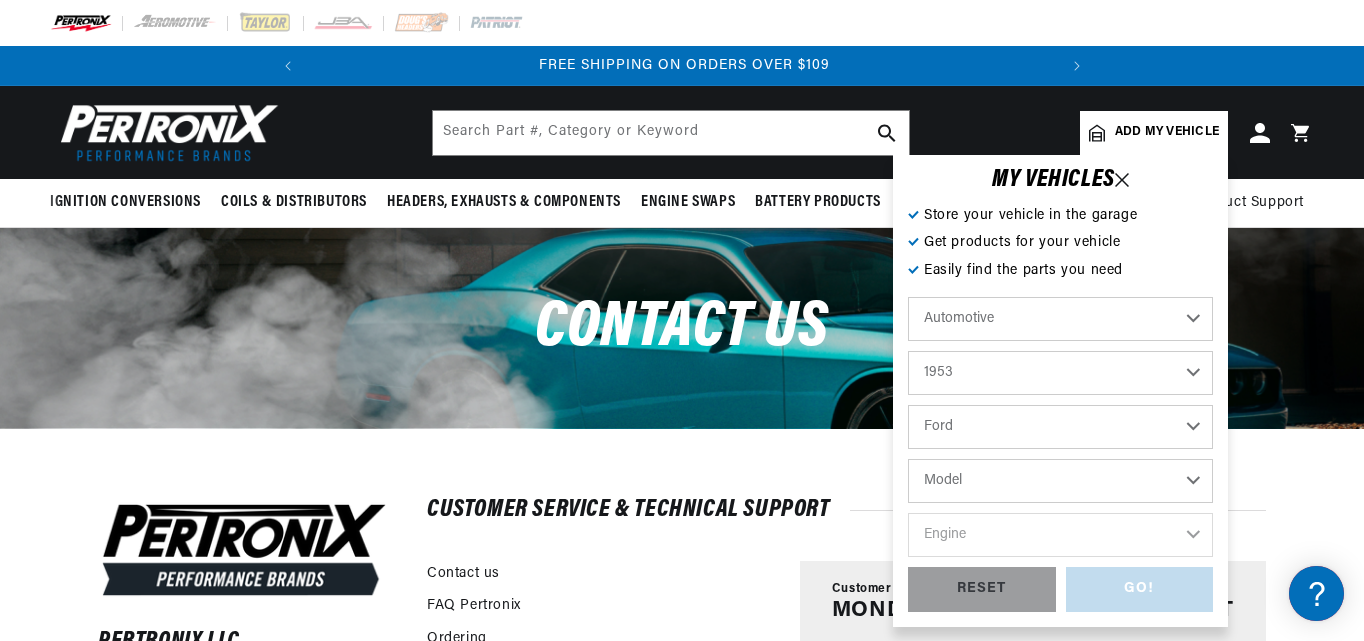 click on "Model
Club
Country Sedan
Country Squire
Crestline
Customline
F-100
F-250
F-350
Mainline
Ranch Wagon
Sunliner
Victoria" at bounding box center (1060, 481) 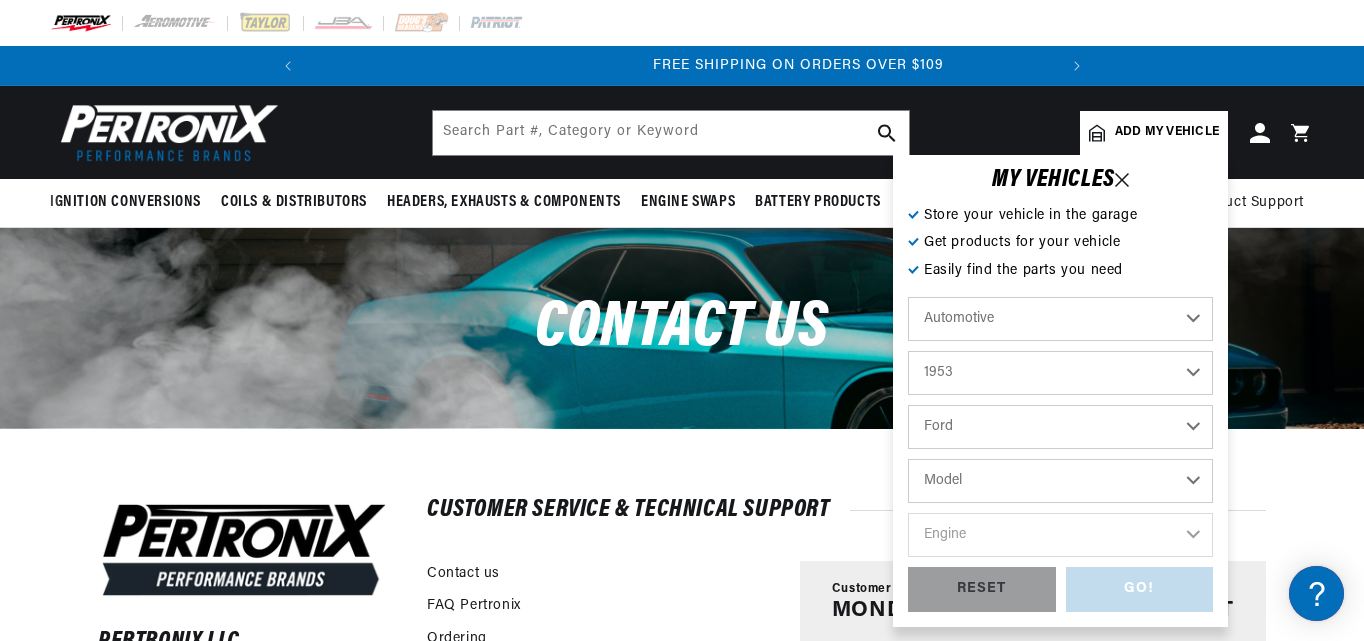 select on "Customline" 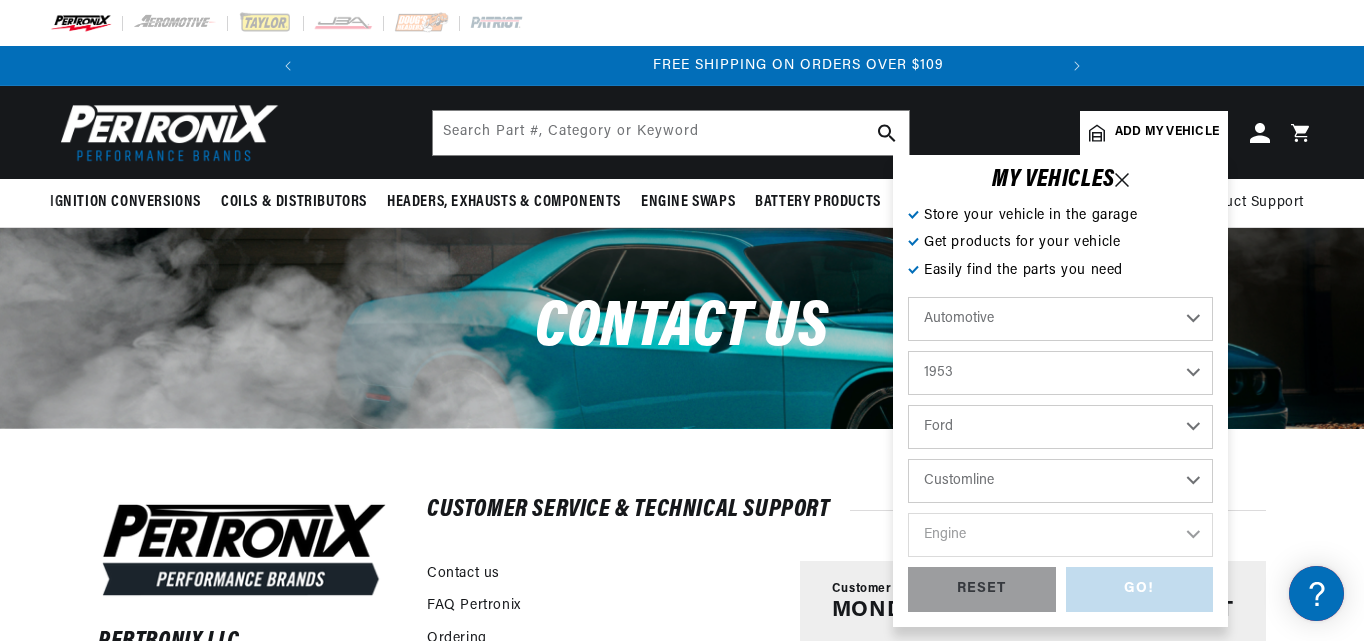 click on "Model
Club
Country Sedan
Country Squire
Crestline
Customline
F-100
F-250
F-350
Mainline
Ranch Wagon
Sunliner
Victoria" at bounding box center [1060, 481] 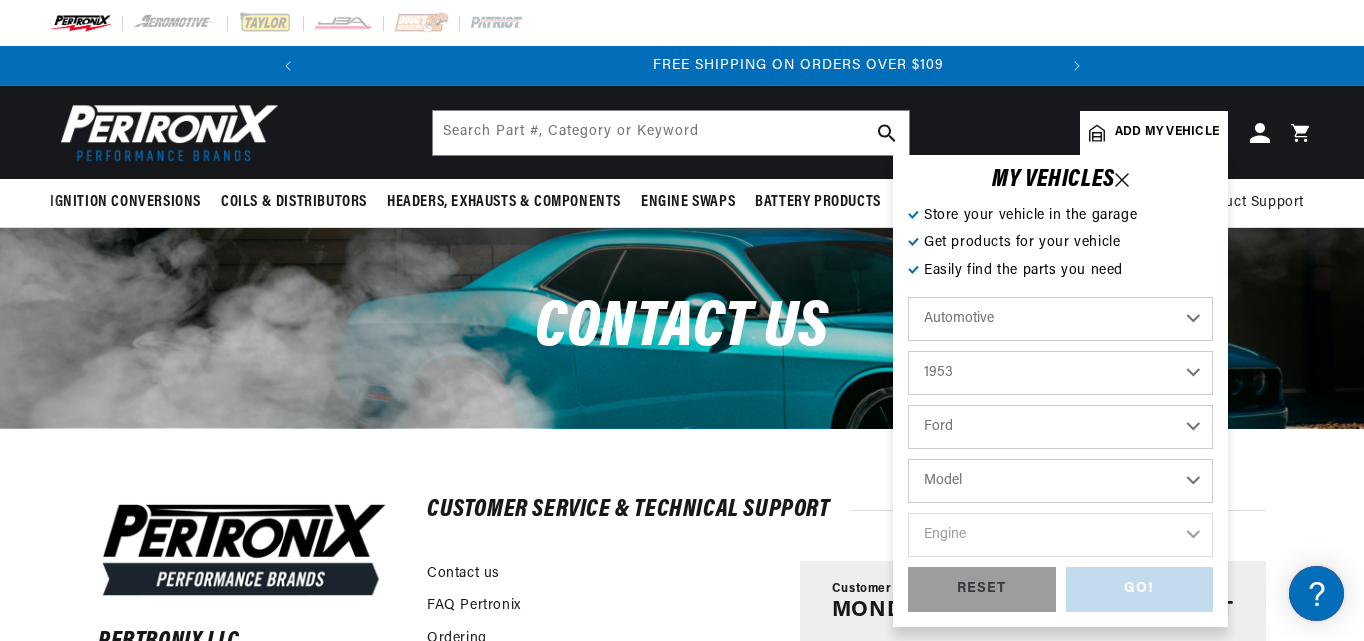 scroll, scrollTop: 0, scrollLeft: 30, axis: horizontal 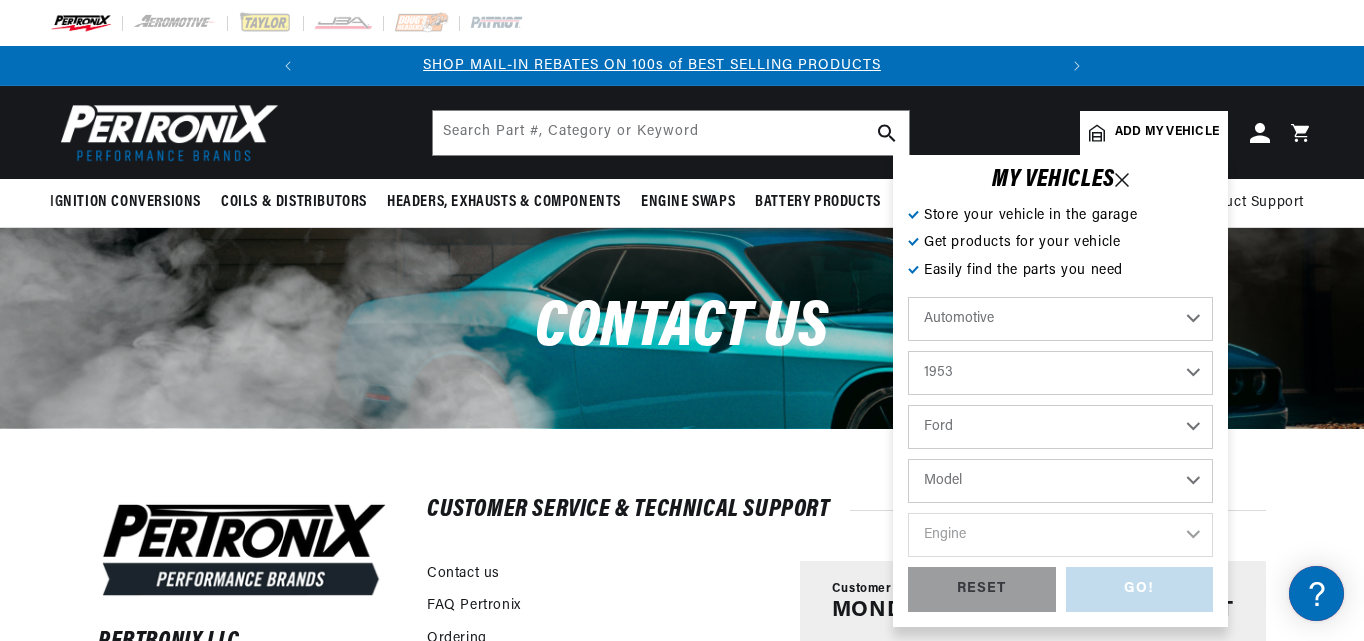 select on "Customline" 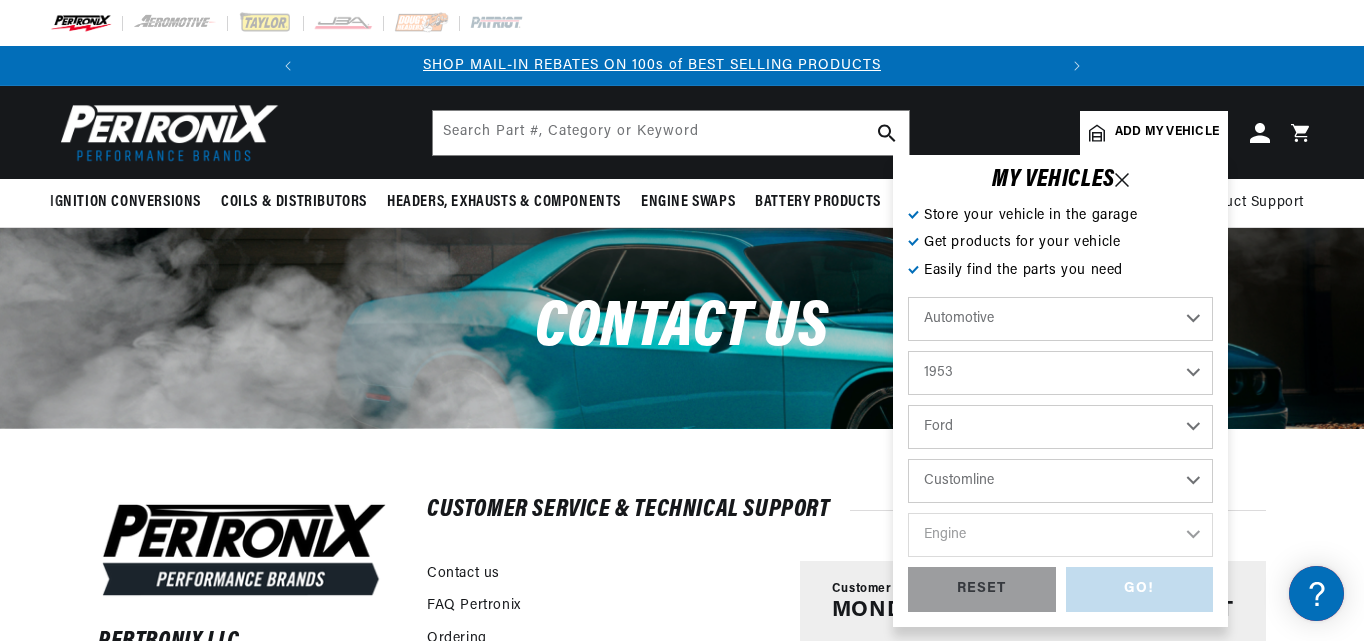 scroll, scrollTop: 0, scrollLeft: 0, axis: both 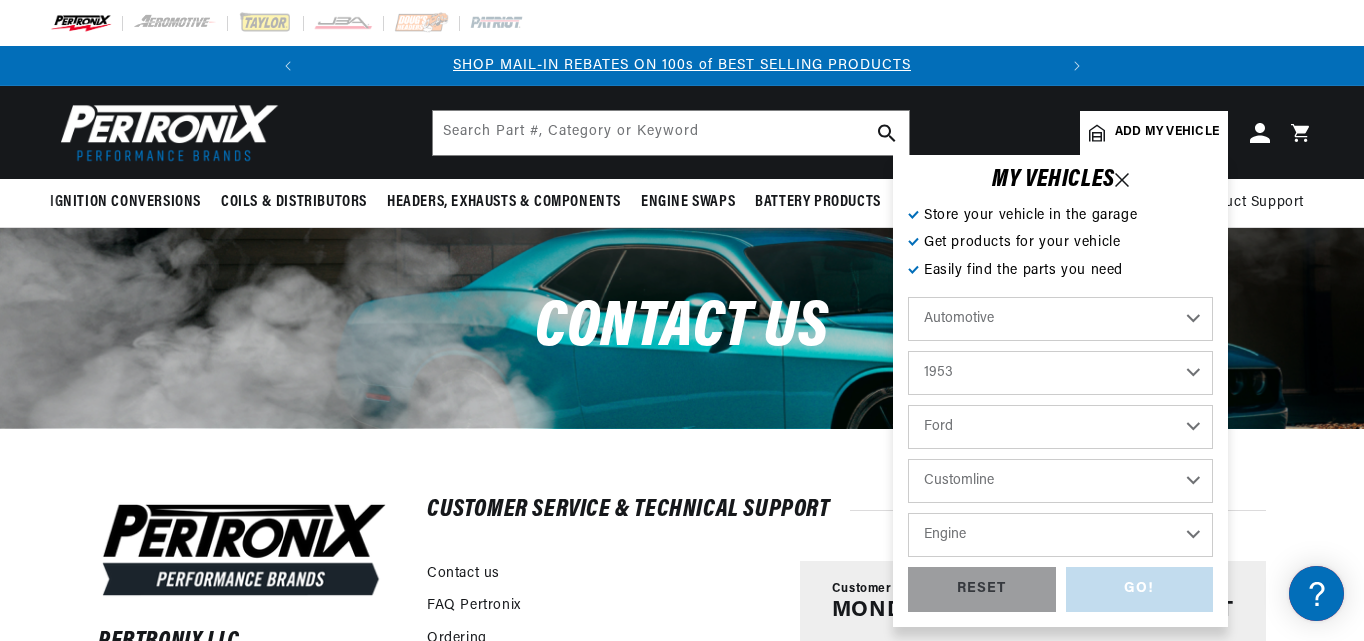 click on "Engine
3.5L
3.7L
3.9L
4.2L" at bounding box center (1060, 535) 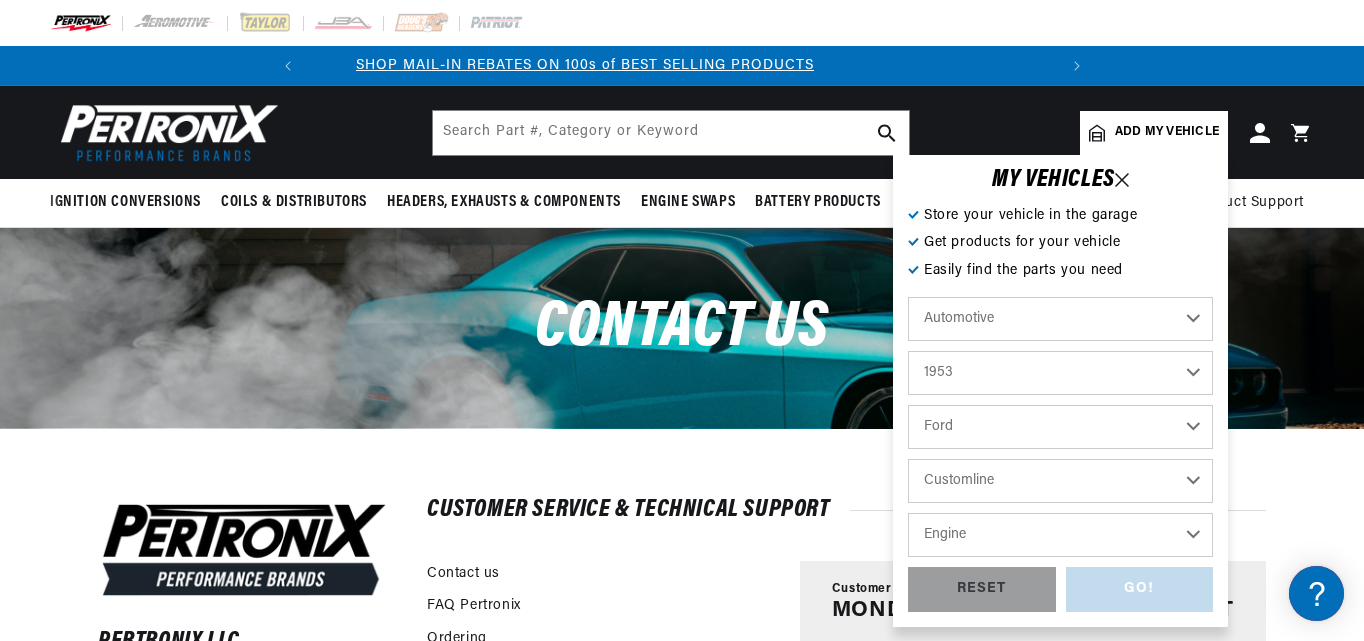 scroll, scrollTop: 0, scrollLeft: 0, axis: both 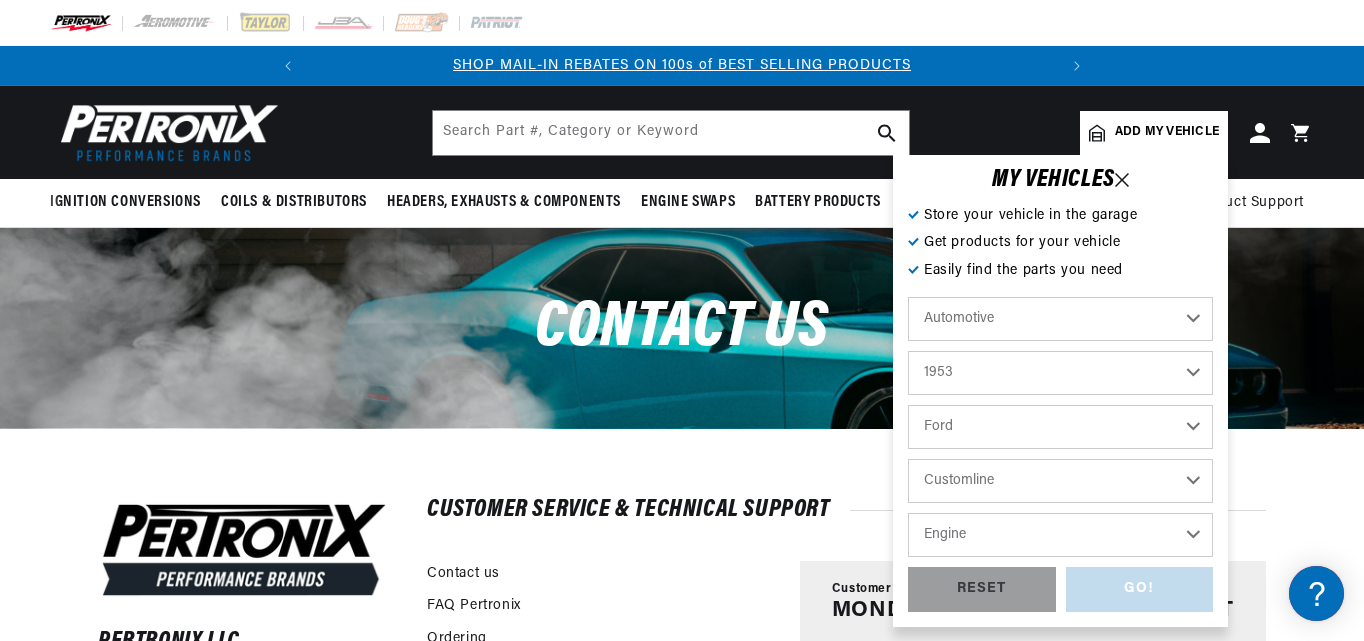 select on "4.2L" 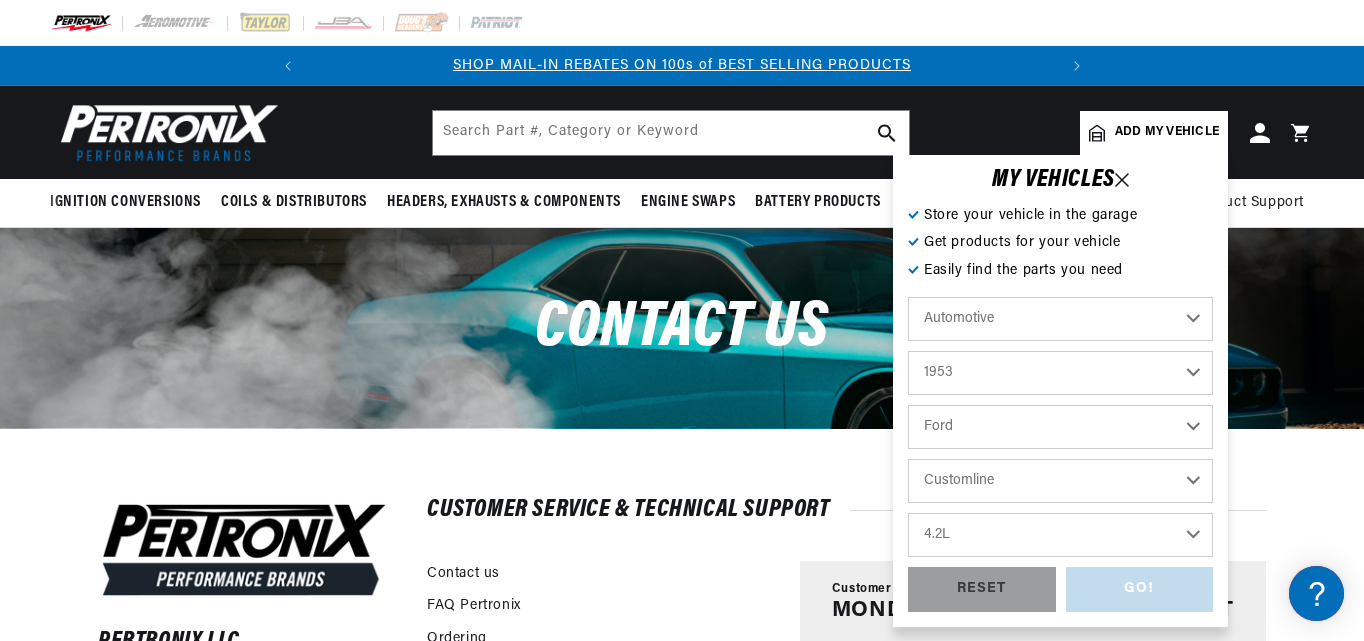 click on "Engine
3.5L
3.7L
3.9L
4.2L" at bounding box center [1060, 535] 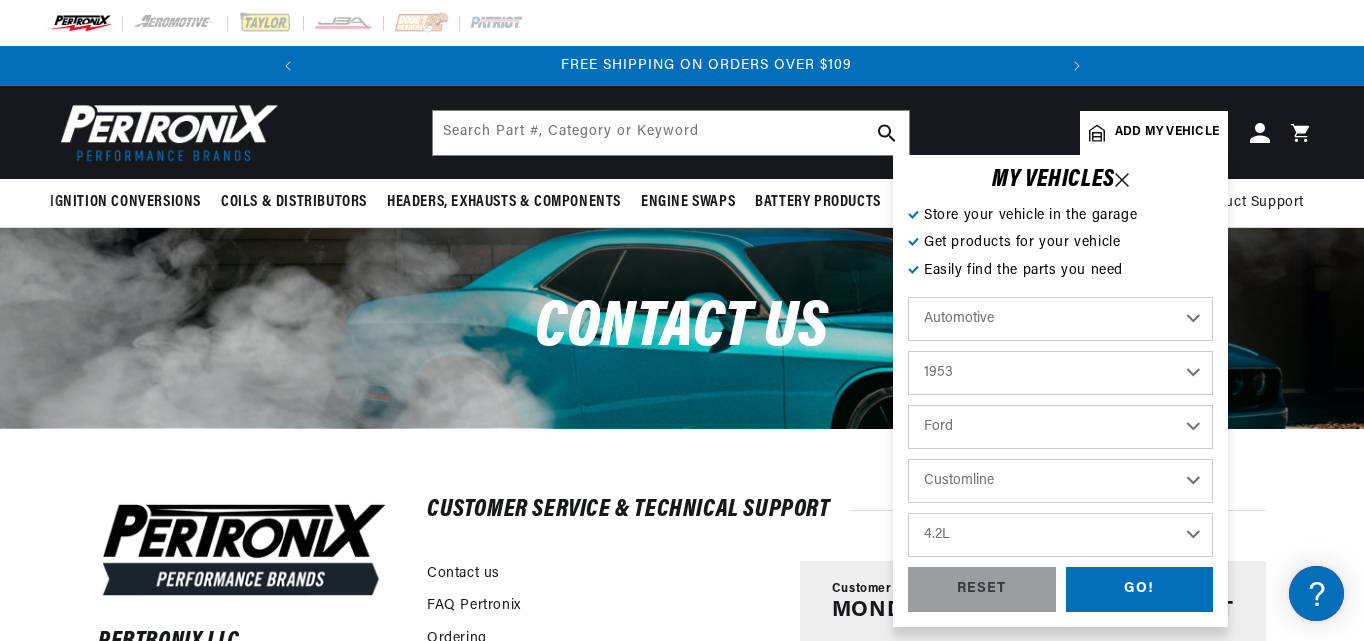 scroll, scrollTop: 0, scrollLeft: 747, axis: horizontal 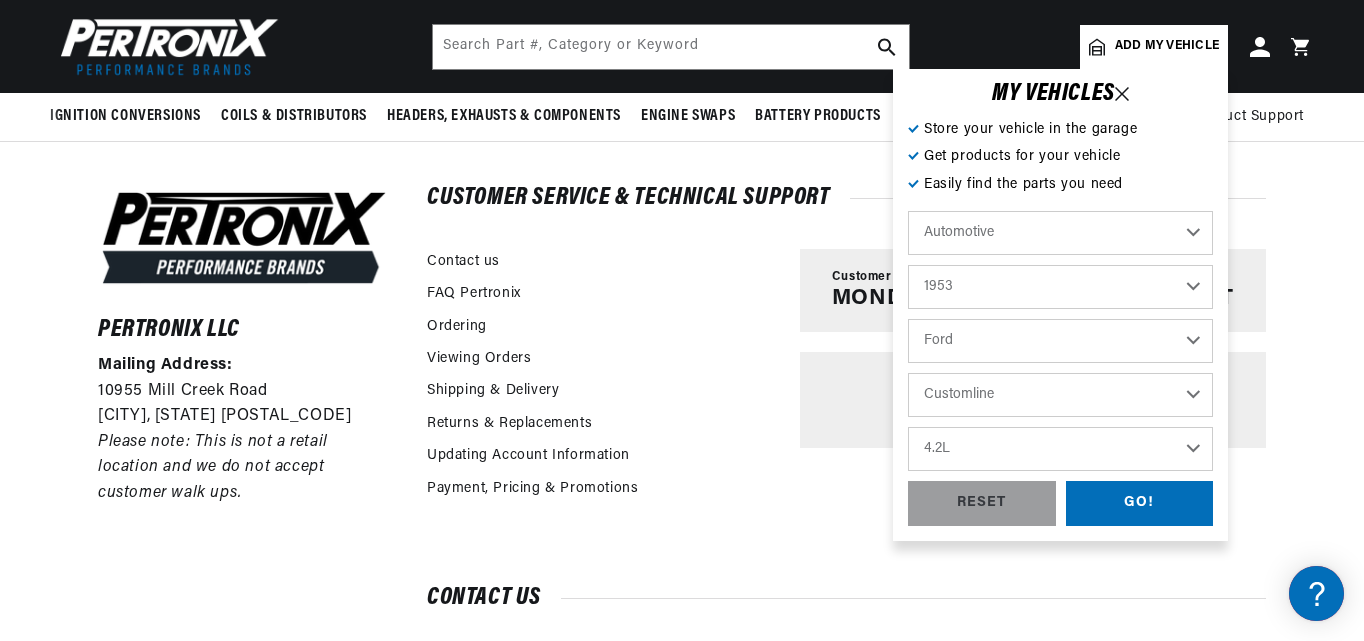 click on "3.5L
3.7L
3.9L
4.2L" at bounding box center (1060, 449) 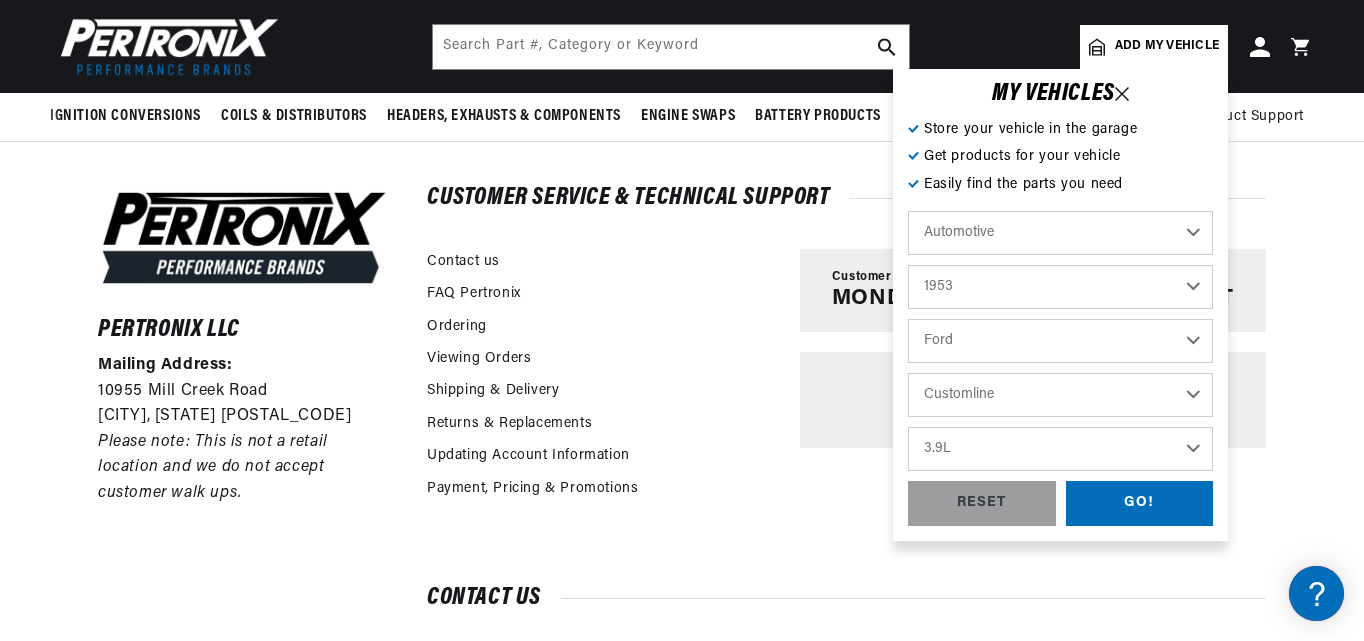 click on "3.5L
3.7L
3.9L
4.2L" at bounding box center [1060, 449] 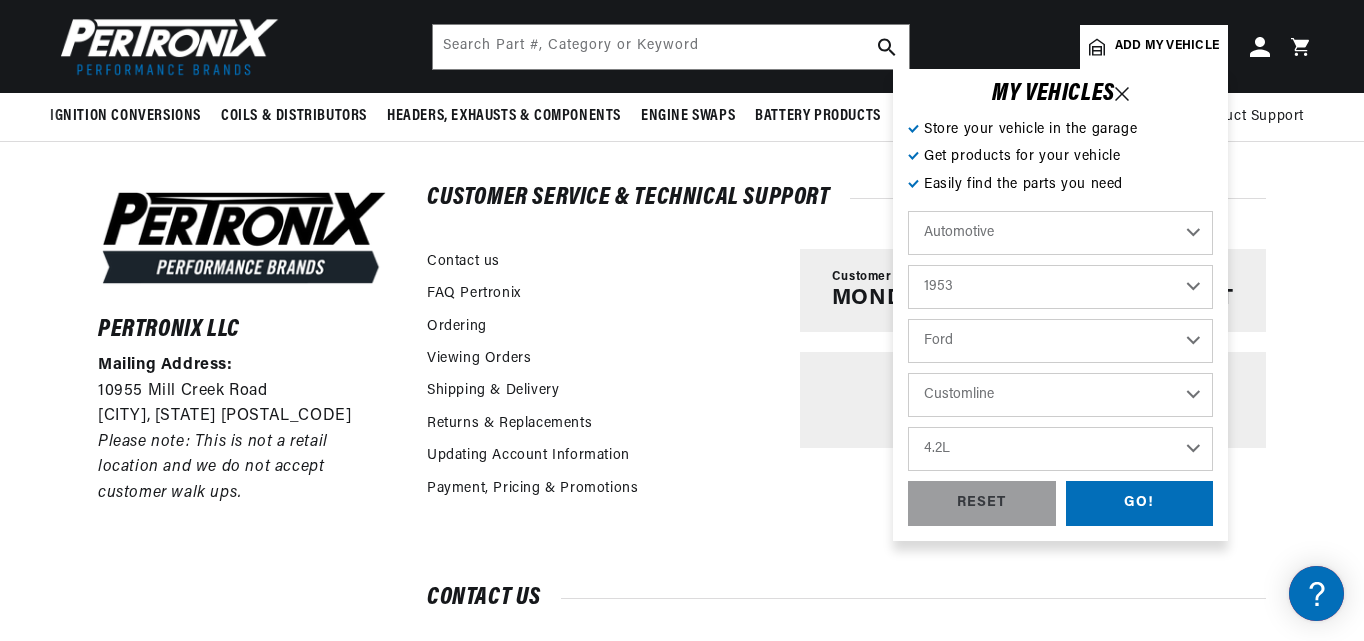 scroll, scrollTop: 0, scrollLeft: 16, axis: horizontal 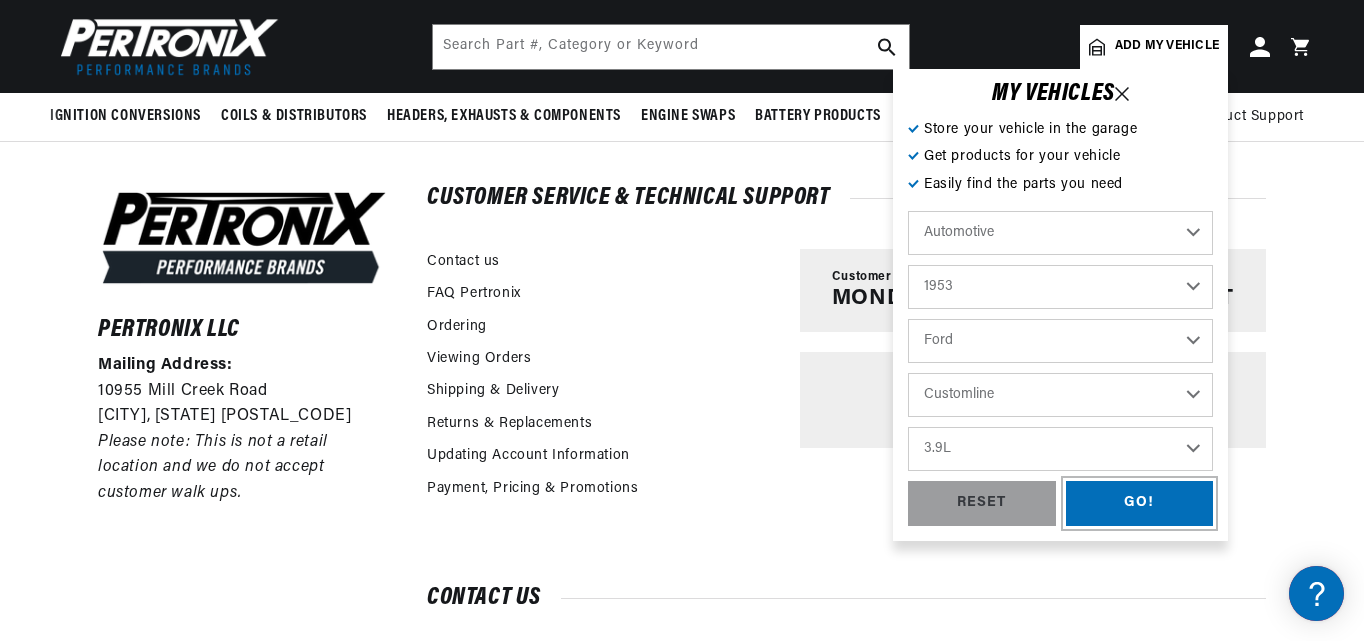 click on "GO!" at bounding box center (1140, 503) 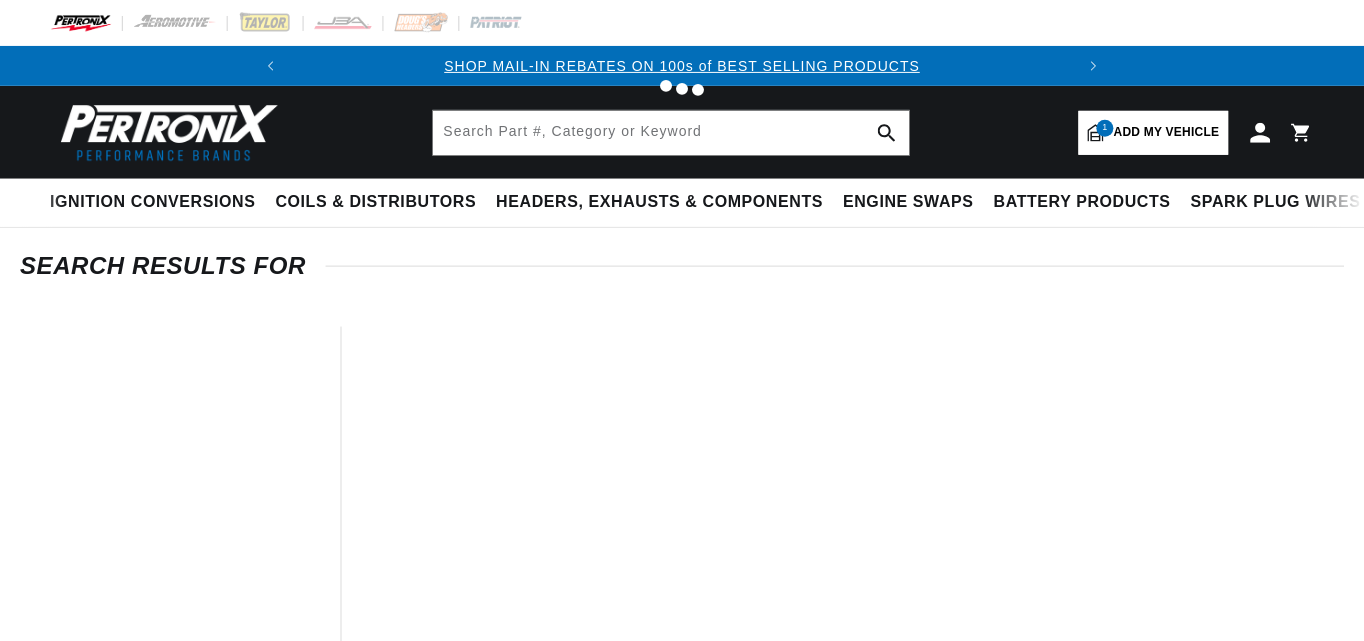 scroll, scrollTop: 0, scrollLeft: 0, axis: both 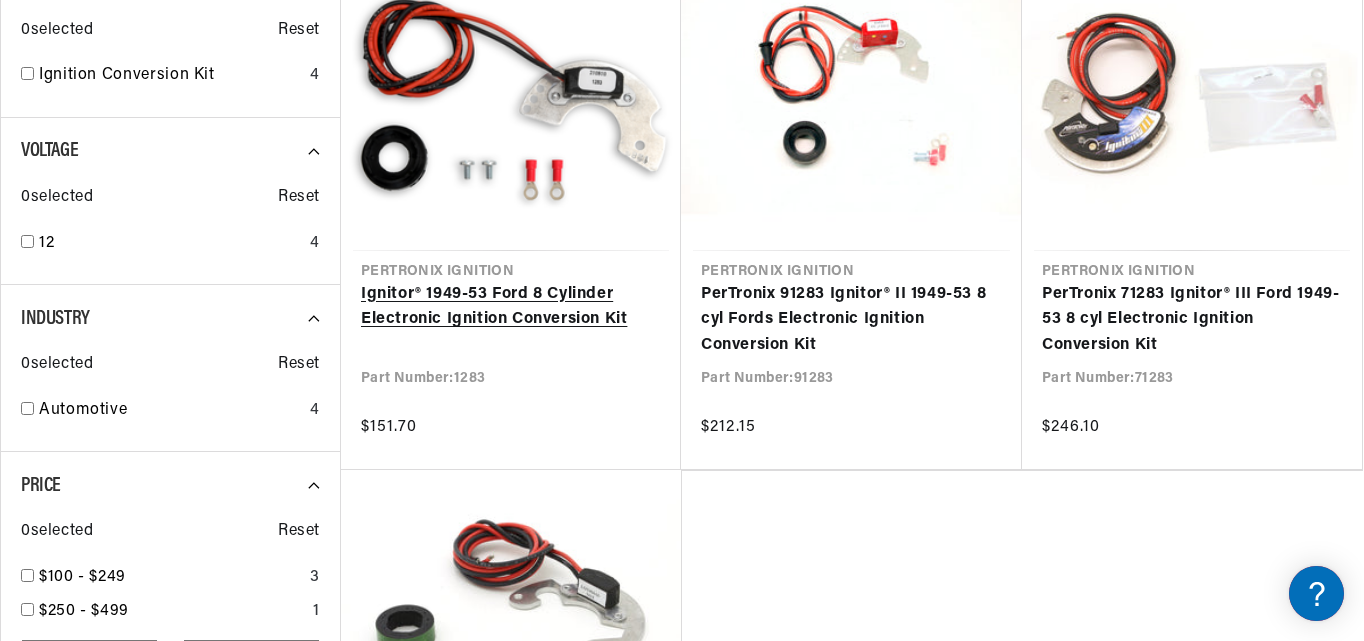 click on "Ignitor® 1949-53 Ford 8 Cylinder Electronic Ignition Conversion Kit" at bounding box center (511, 307) 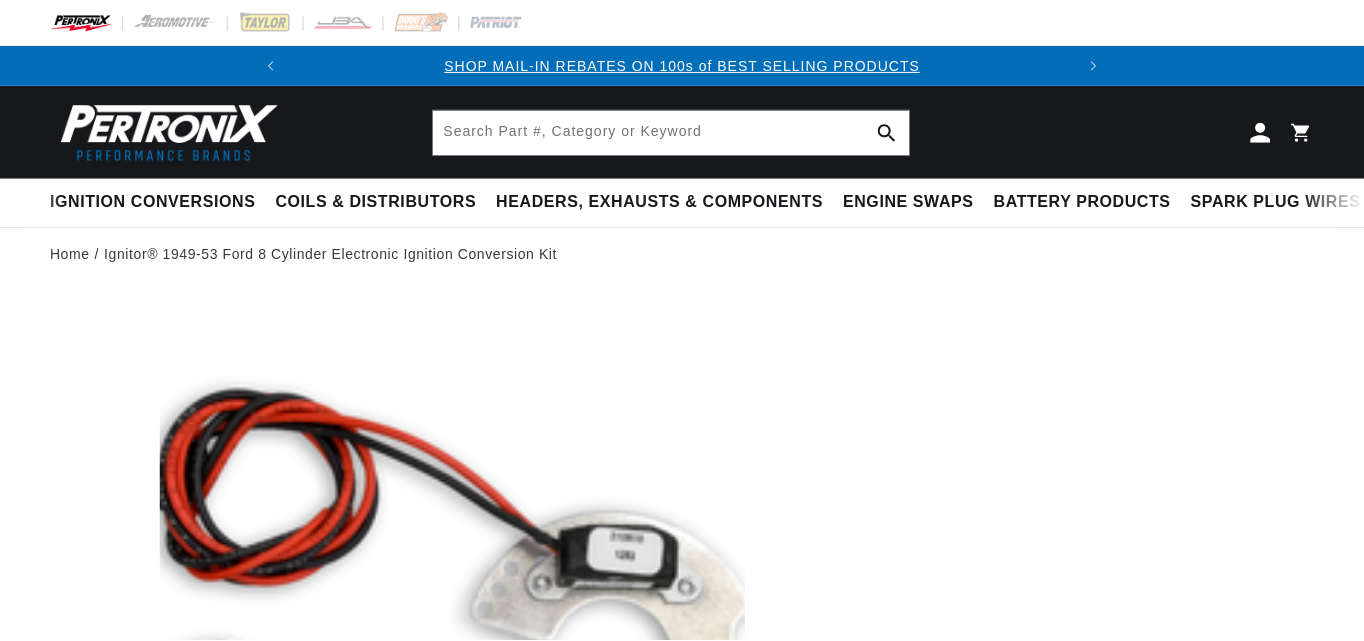scroll, scrollTop: 0, scrollLeft: 0, axis: both 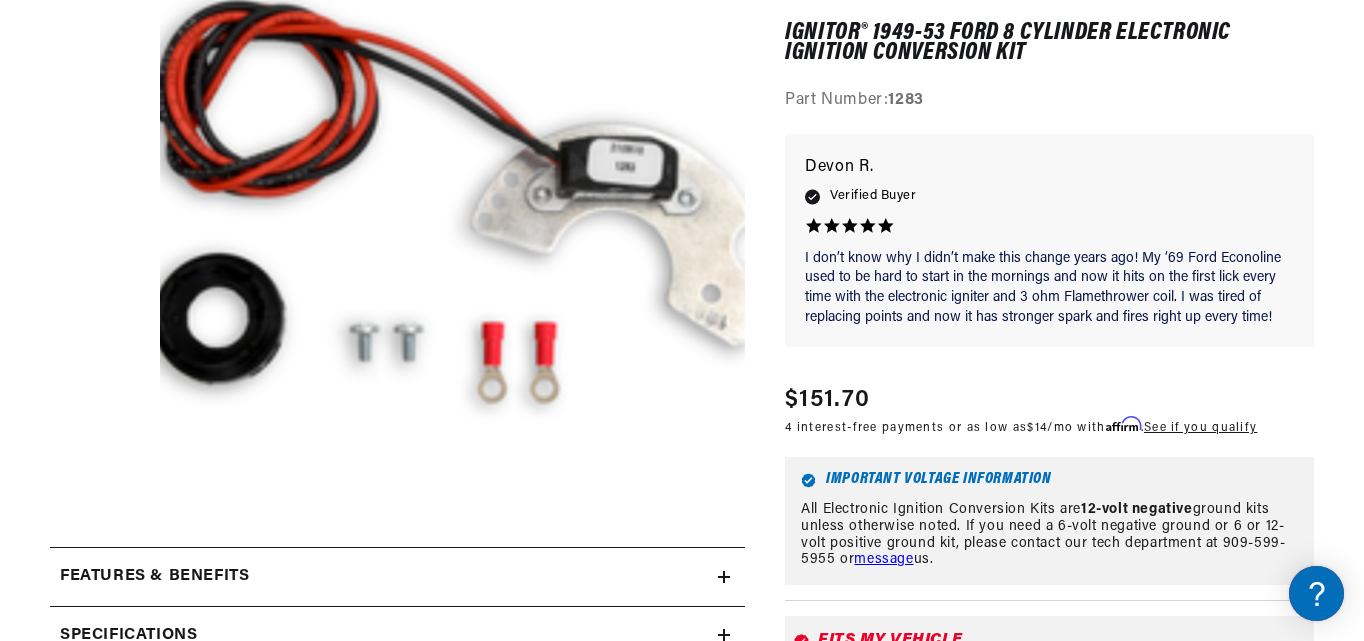 click on "message" at bounding box center (883, 560) 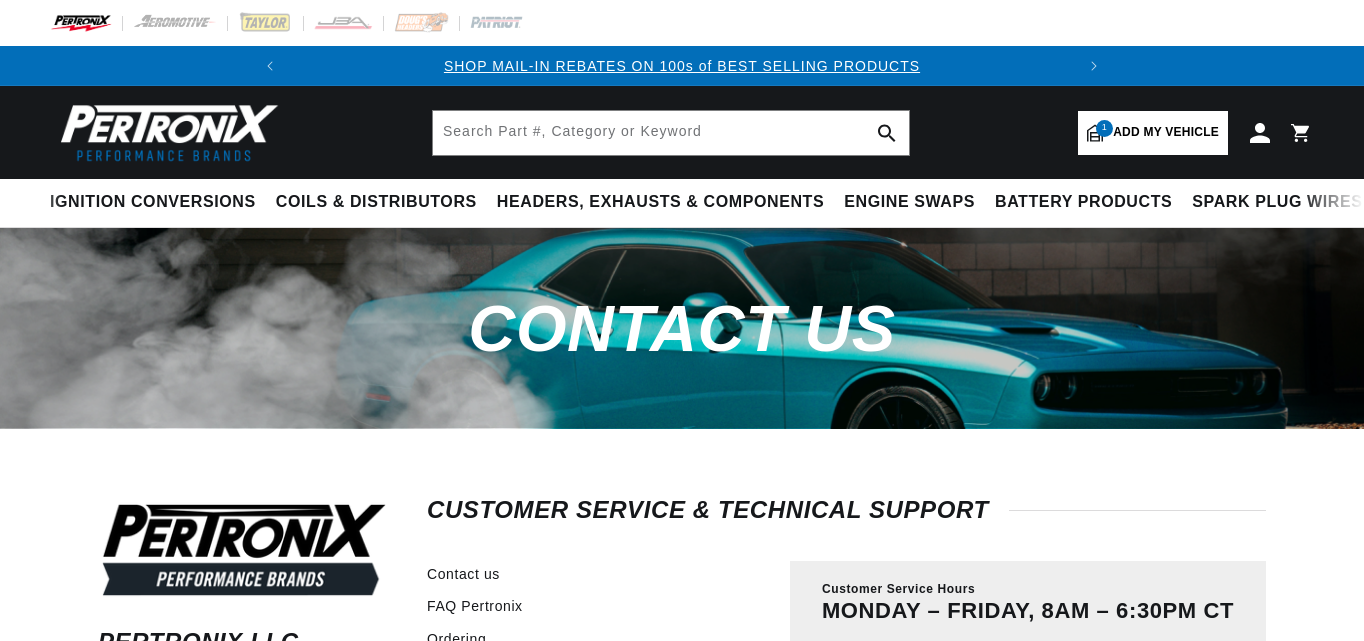 scroll, scrollTop: 0, scrollLeft: 0, axis: both 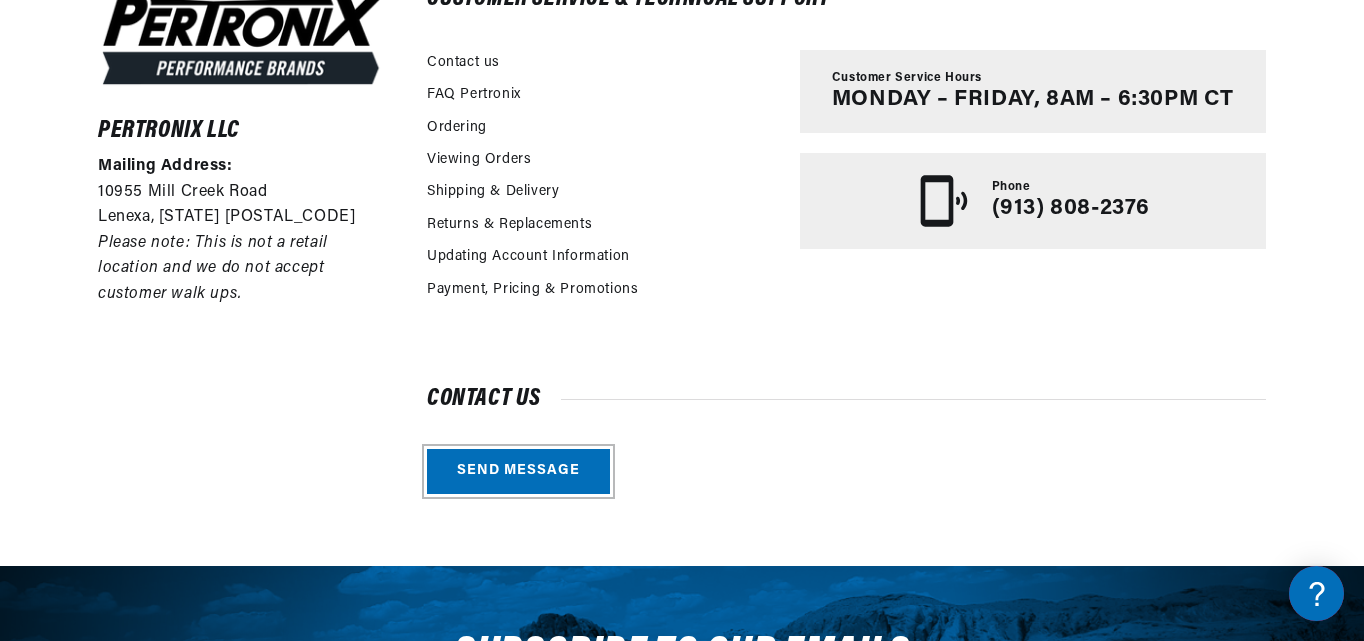 click on "Send message" at bounding box center [518, 471] 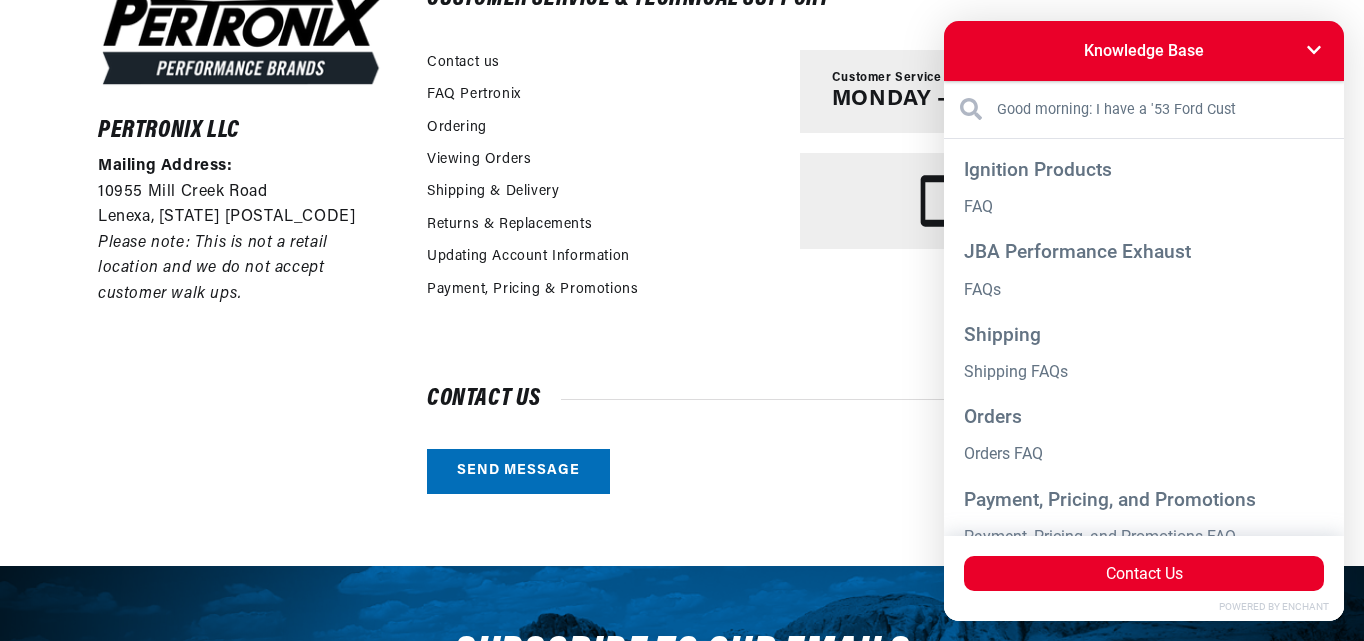scroll, scrollTop: 0, scrollLeft: 0, axis: both 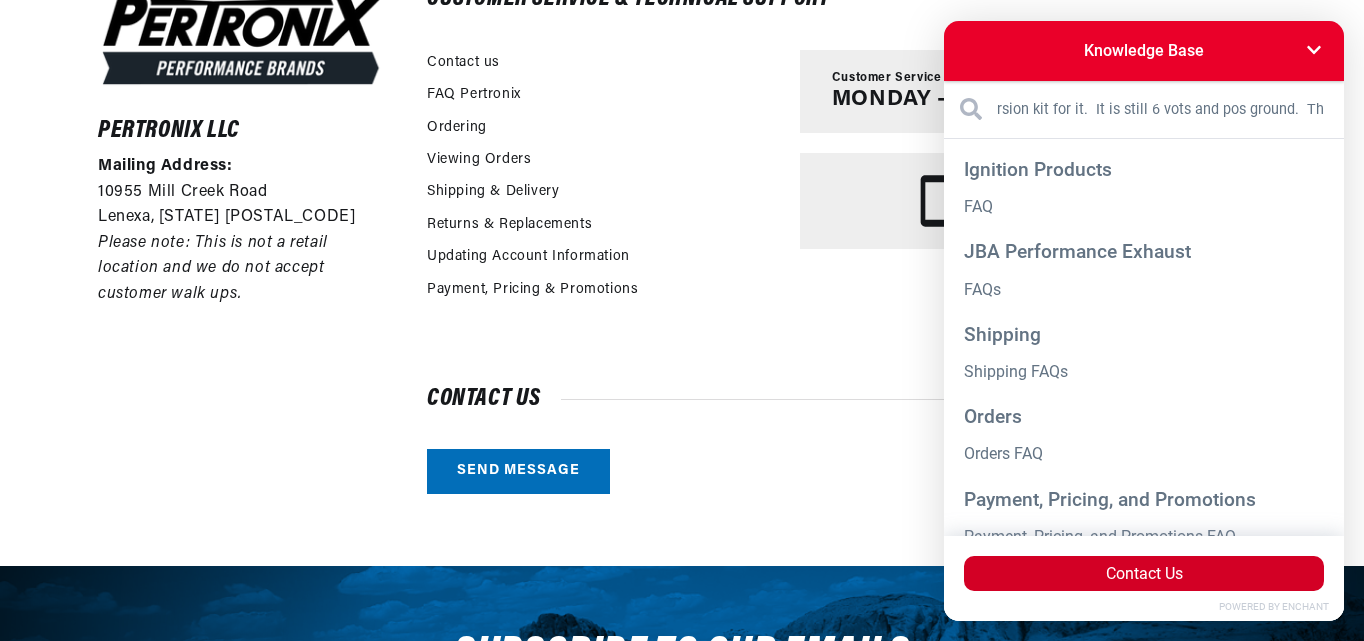 type on "Good morning:  I have a '53 Ford Customline car with the flathead V-8.  I would like to purchase a point conversion kit for it.  It is still 6 vots and pos ground.  Thanks" 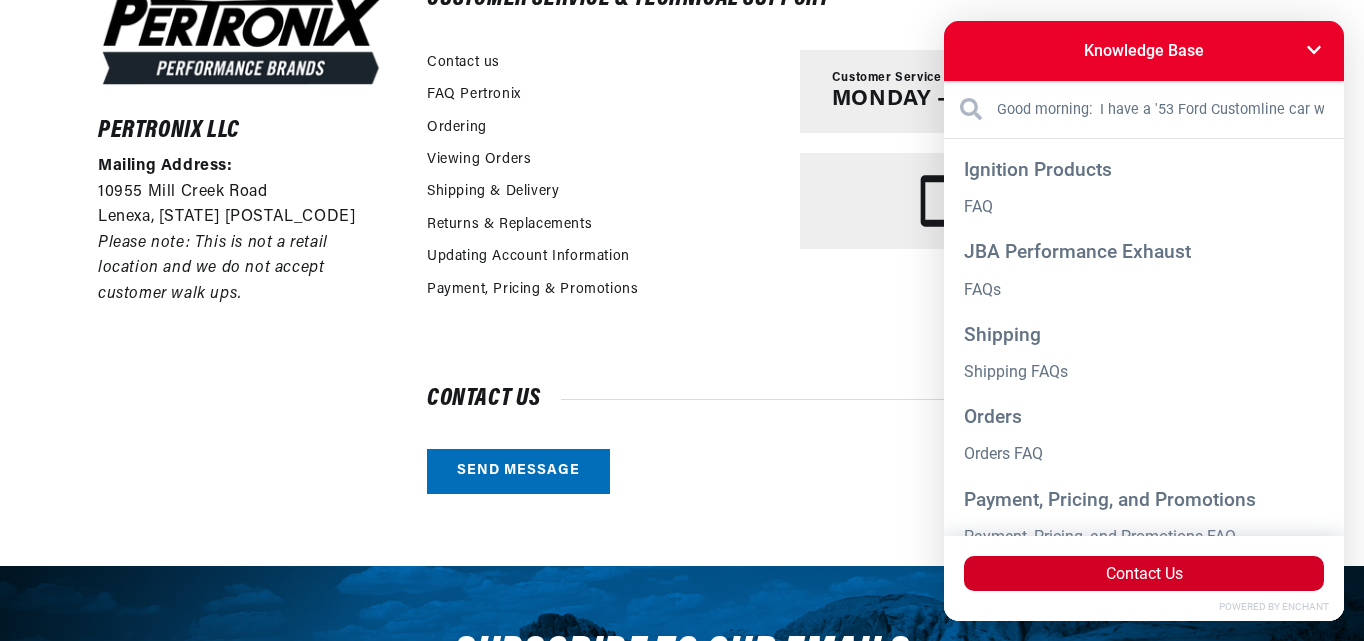 click on "Contact Us" at bounding box center [1144, 573] 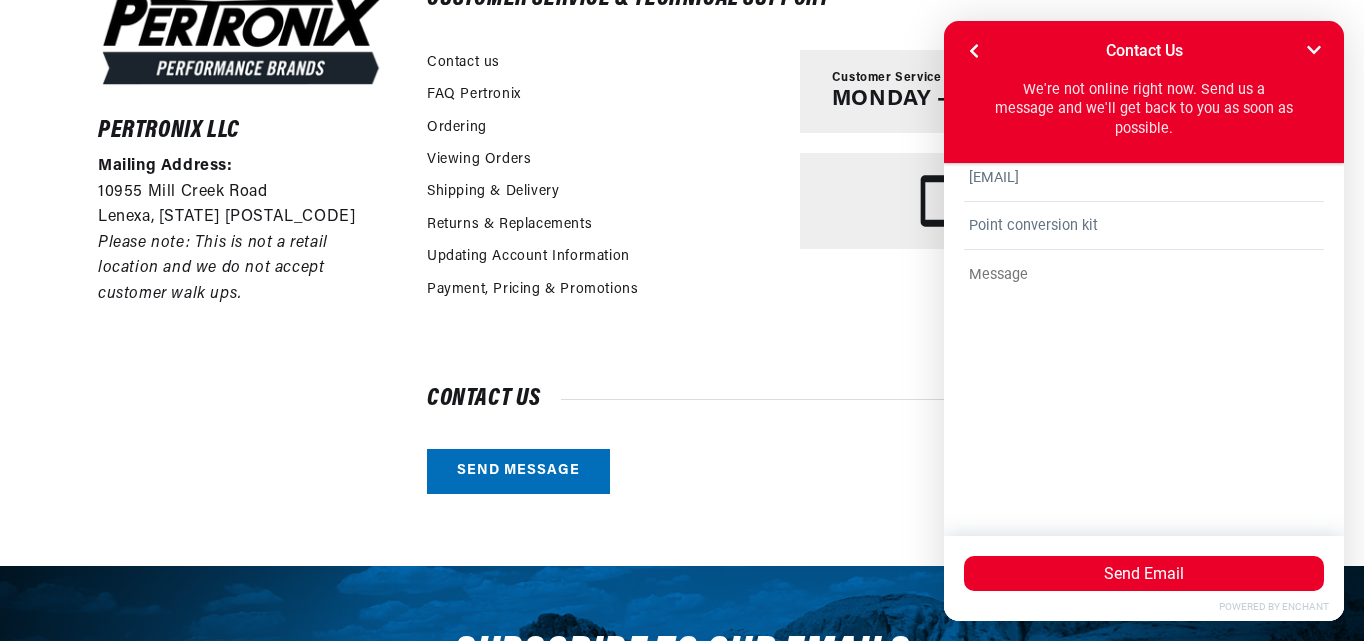 scroll, scrollTop: 0, scrollLeft: 747, axis: horizontal 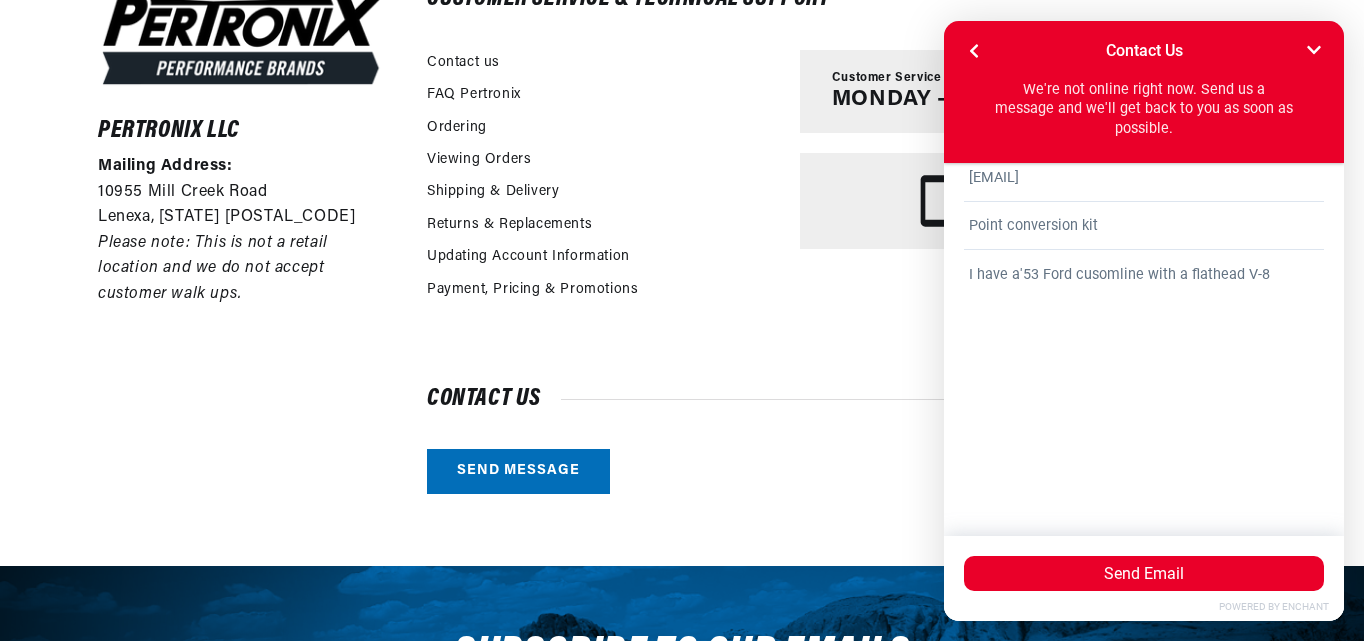 click on "I have a'53 Ford cusomline with a flathead V-8" at bounding box center [1144, 377] 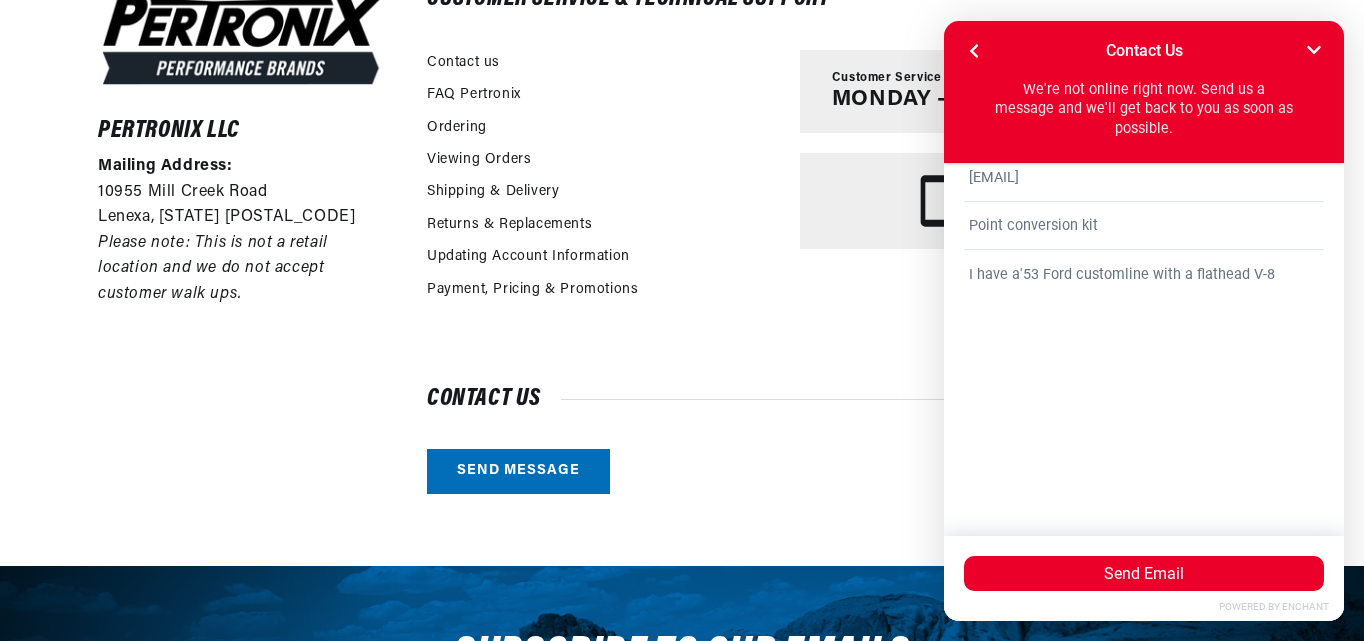 scroll, scrollTop: 0, scrollLeft: 747, axis: horizontal 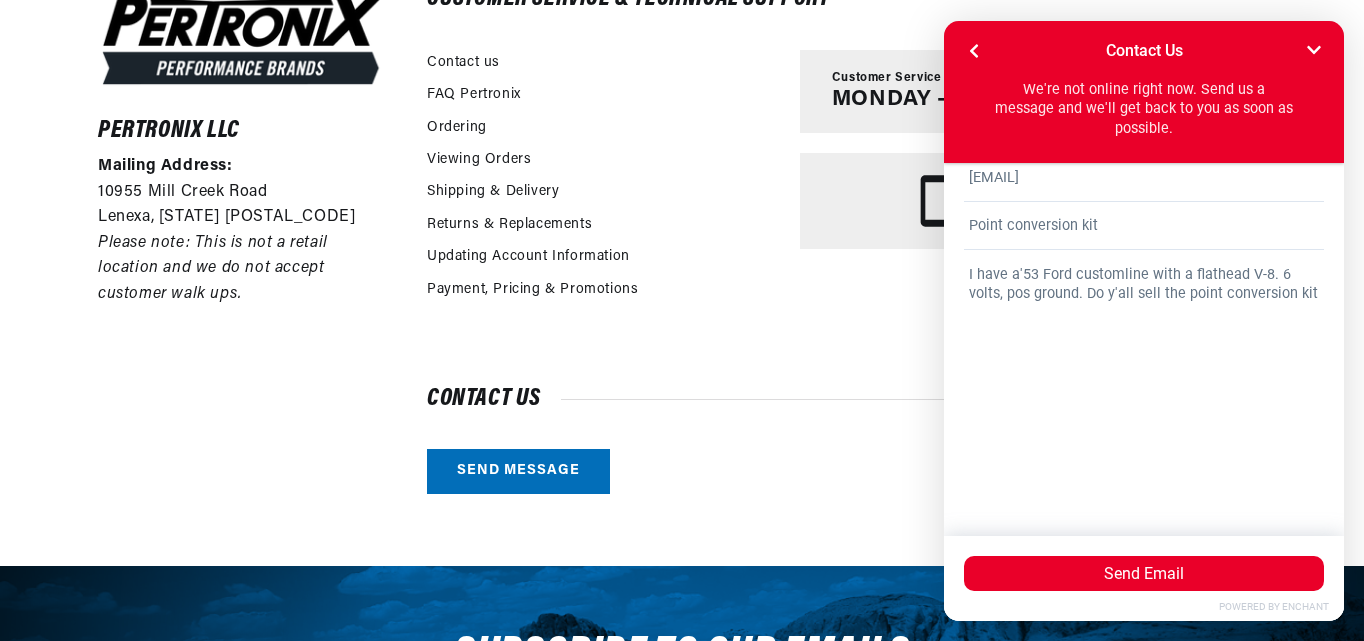 click on "I have a'53 Ford customline with a flathead V-8. 6 volts, pos ground. Do y'all sell the point conversion kit" at bounding box center (1144, 377) 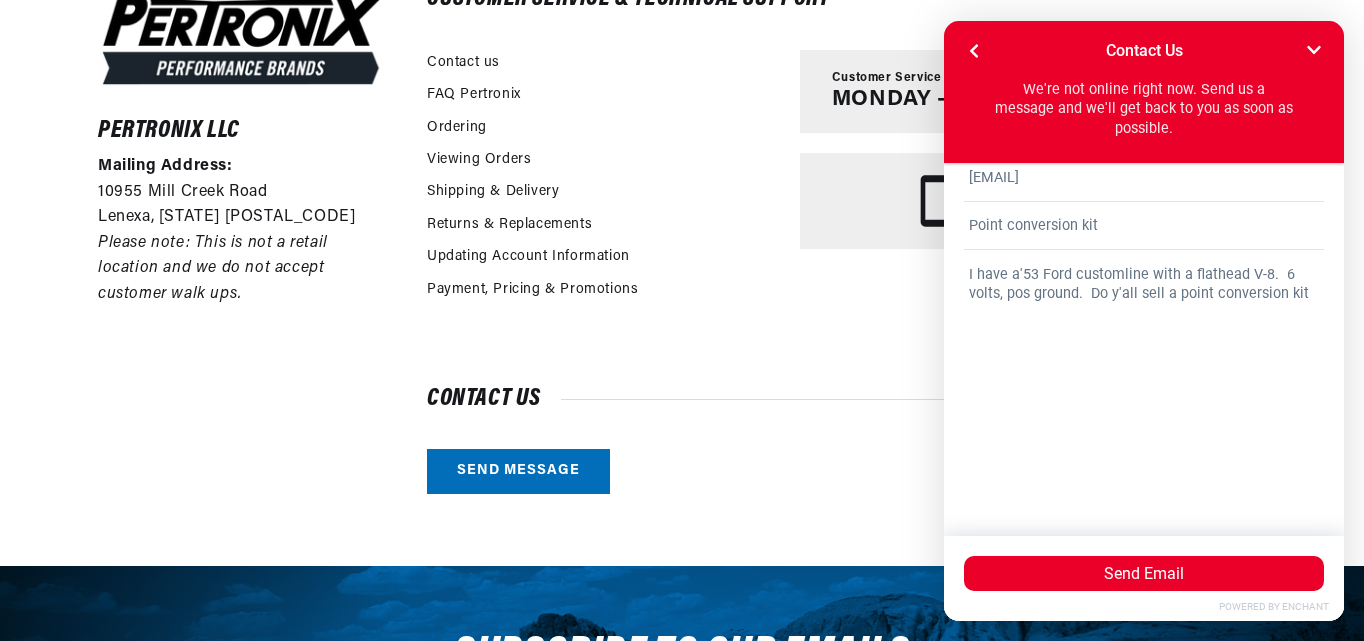 click on "I have a'53 Ford customline with a flathead V-8.  6 volts, pos ground.  Do y'all sell a point conversion kit" at bounding box center (1144, 377) 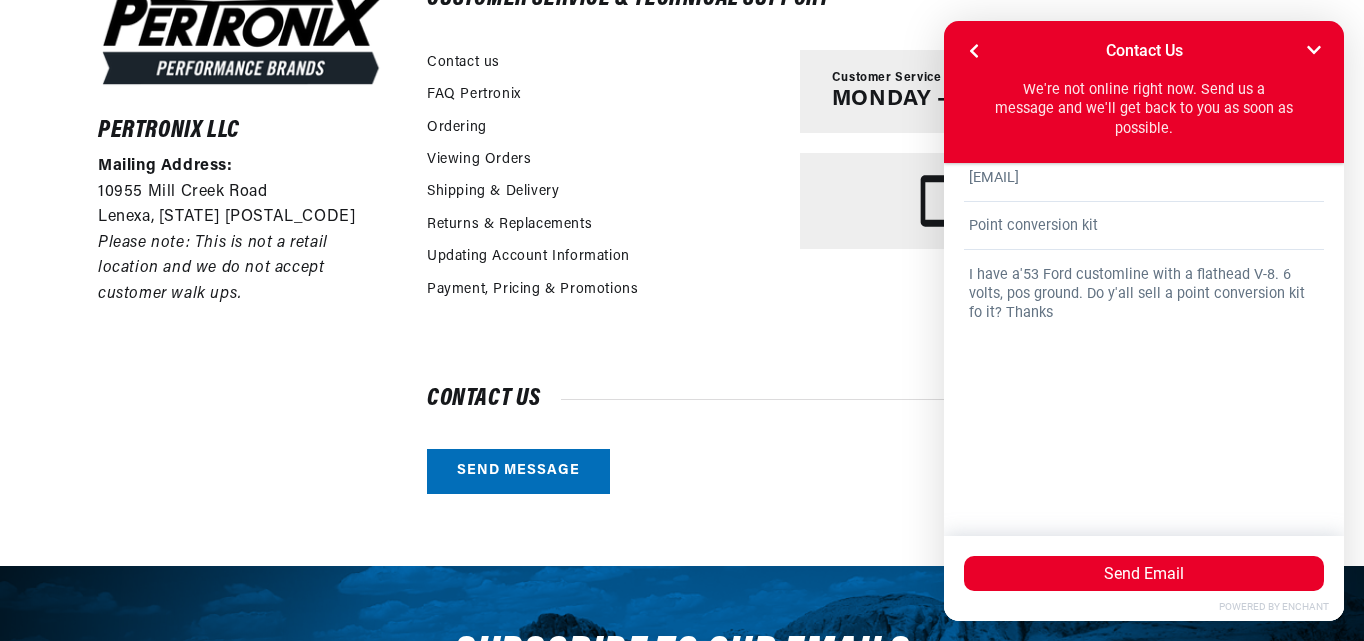 scroll, scrollTop: 0, scrollLeft: 747, axis: horizontal 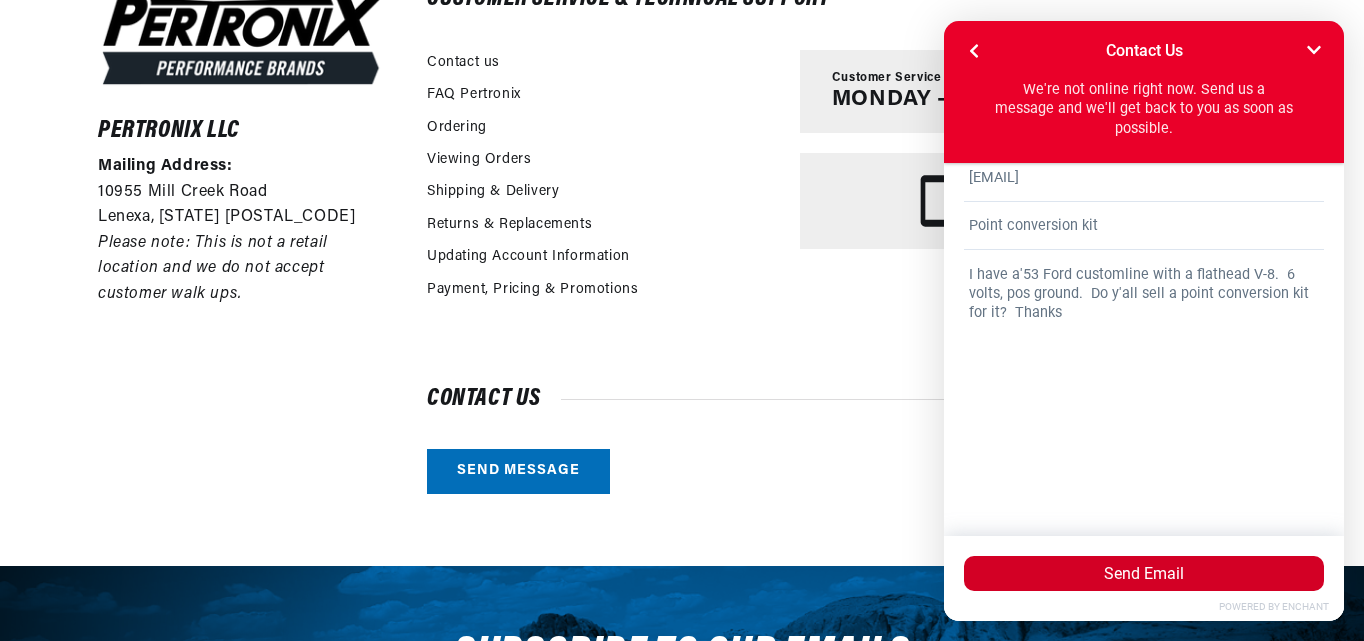 type on "I have a'53 Ford customline with a flathead V-8.  6 volts, pos ground.  Do y'all sell a point conversion kit for it?  Thanks" 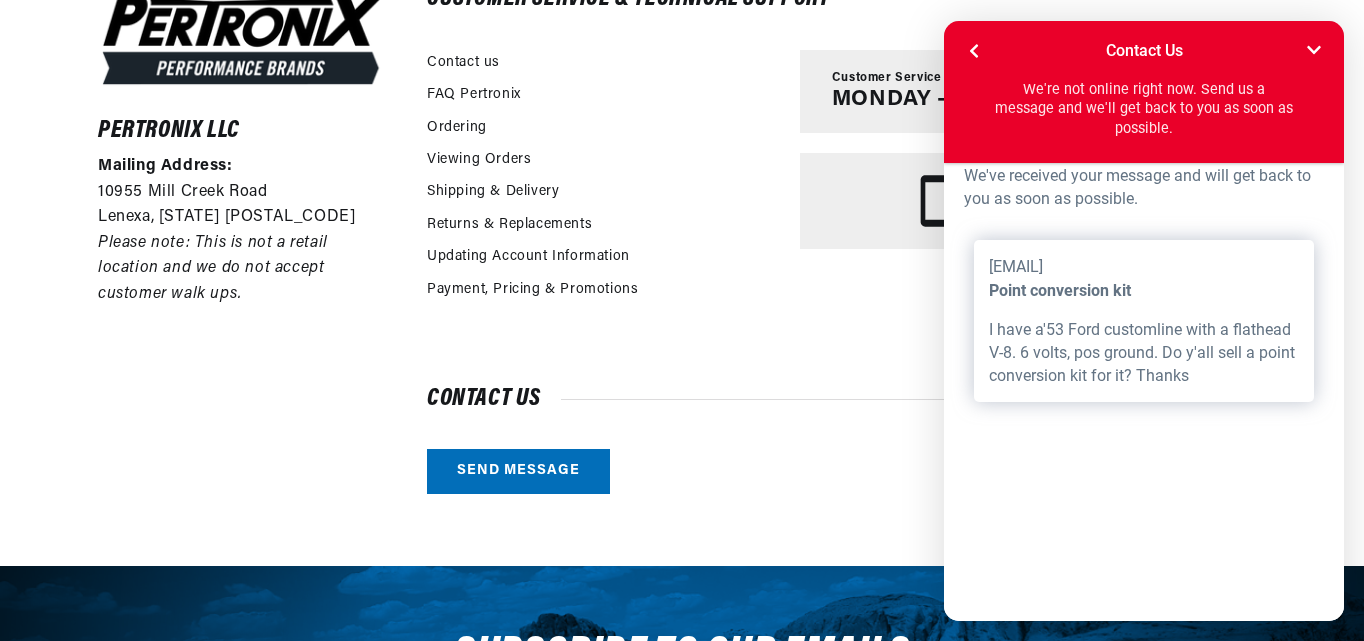 scroll, scrollTop: 0, scrollLeft: 747, axis: horizontal 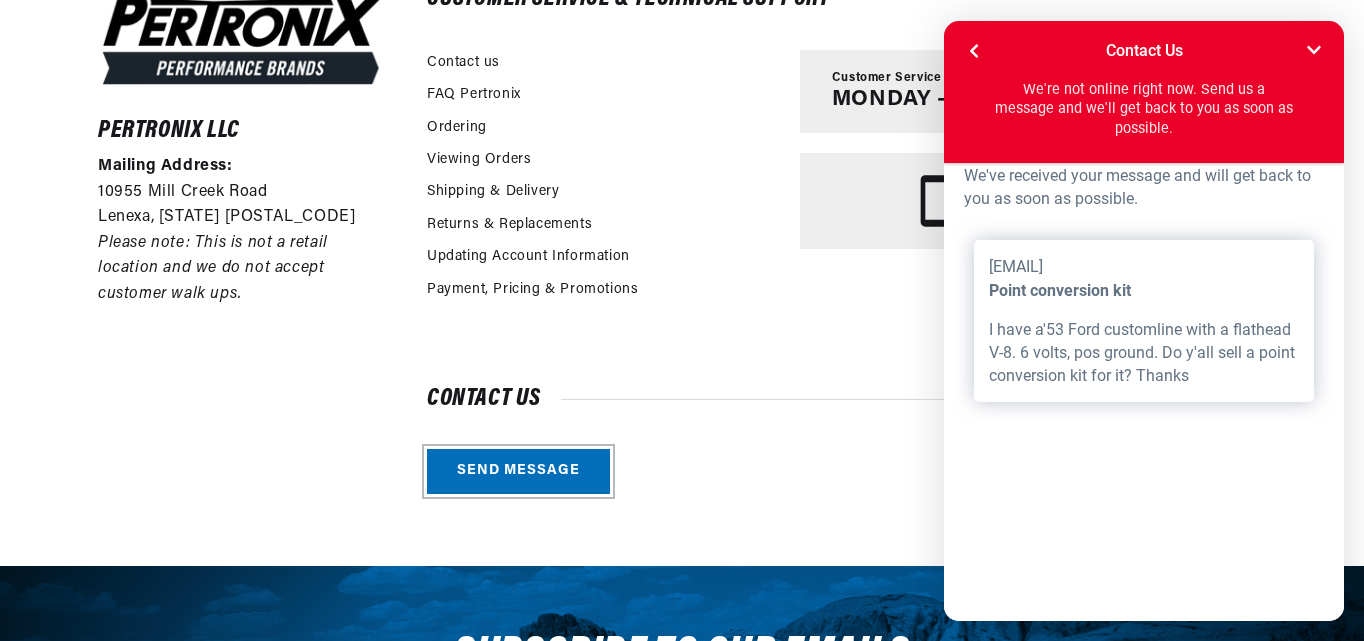 click on "Send message" at bounding box center (518, 471) 